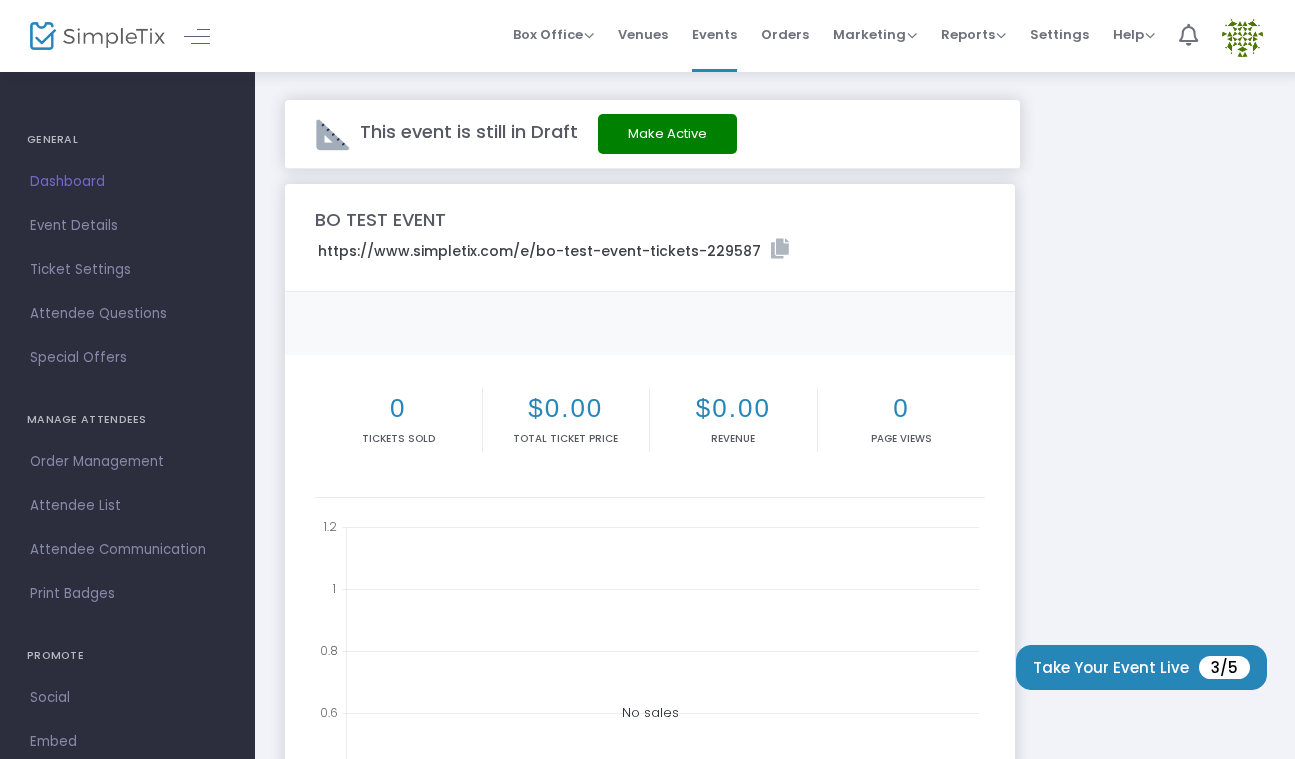 scroll, scrollTop: 0, scrollLeft: 0, axis: both 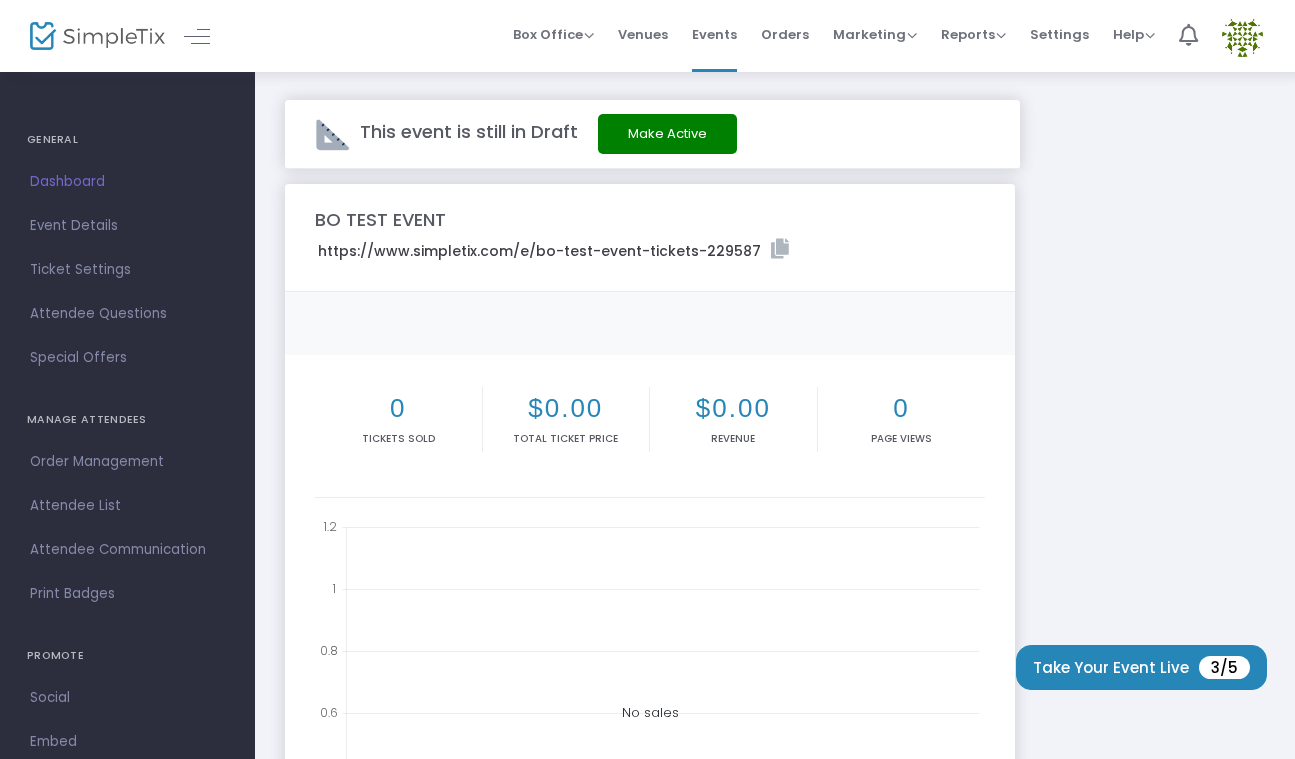 click at bounding box center (1242, 36) 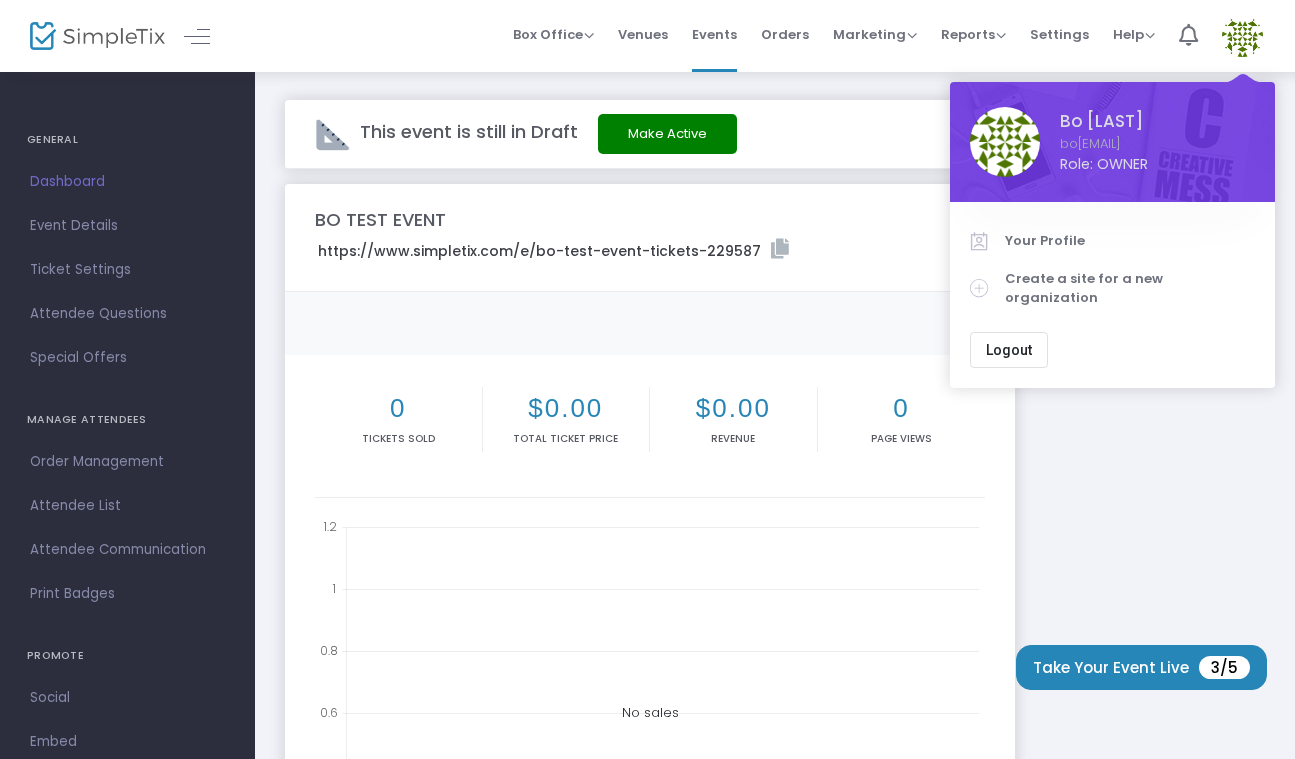 click on "Logout" at bounding box center [1009, 350] 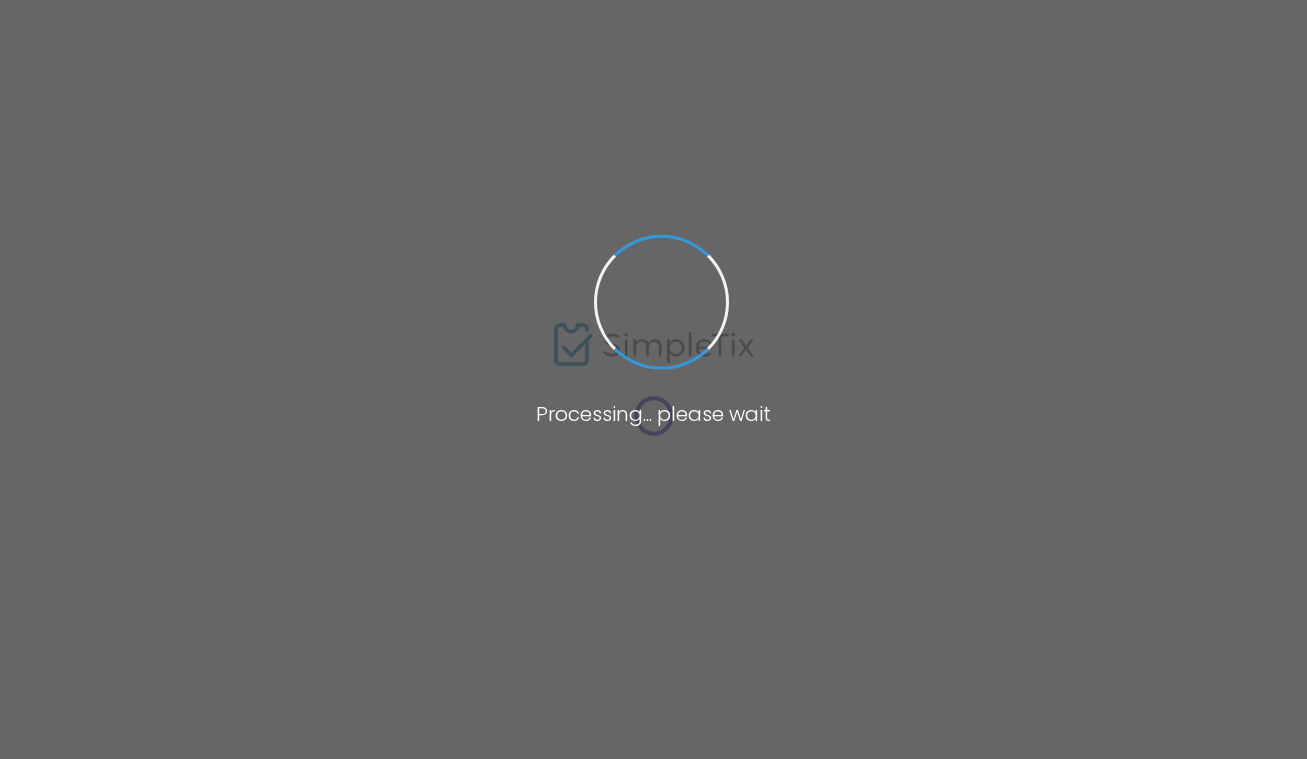 scroll, scrollTop: 0, scrollLeft: 0, axis: both 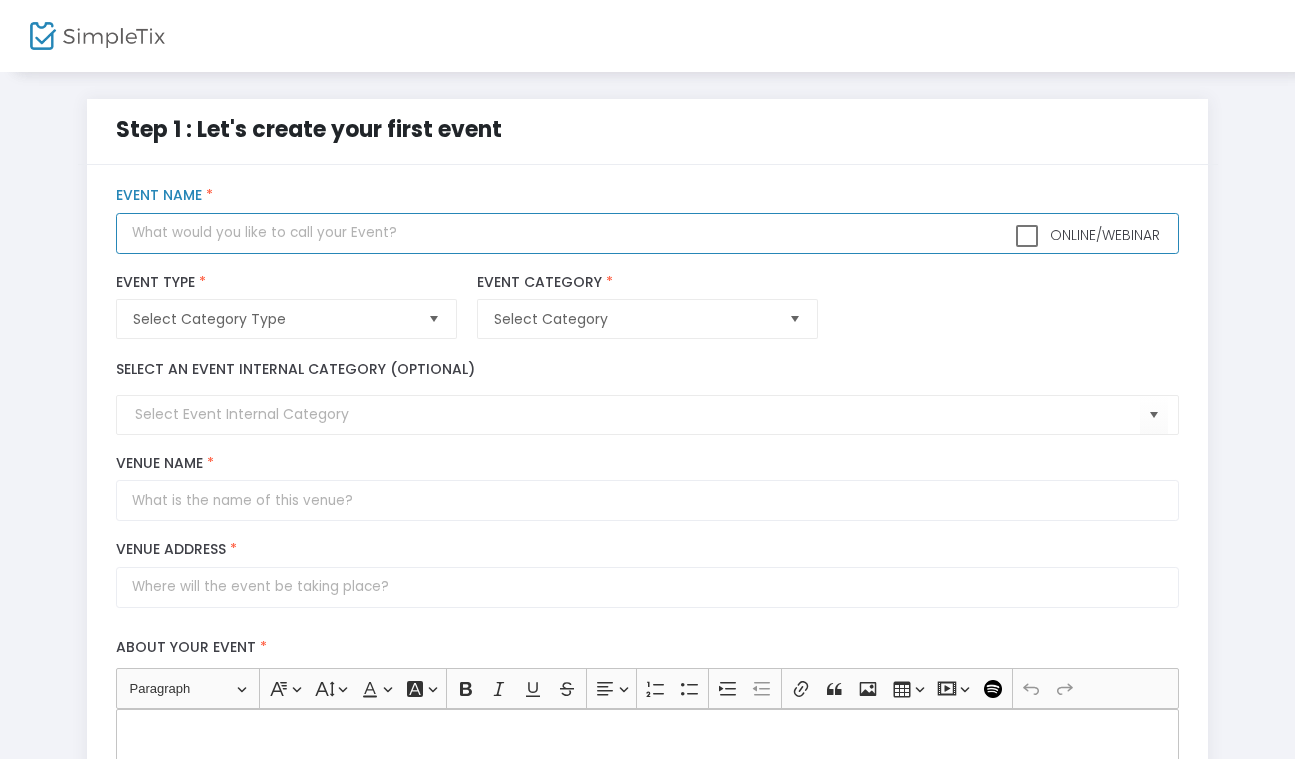 click 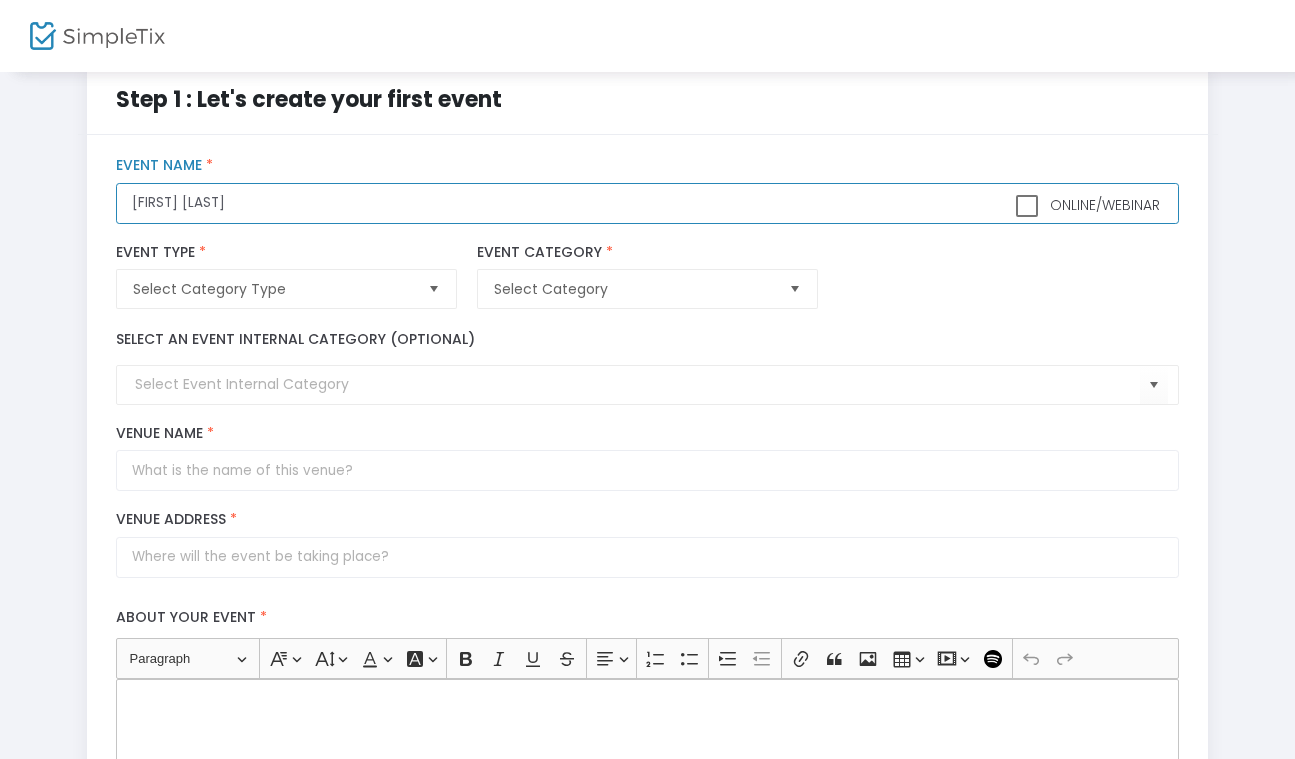 scroll, scrollTop: 59, scrollLeft: 0, axis: vertical 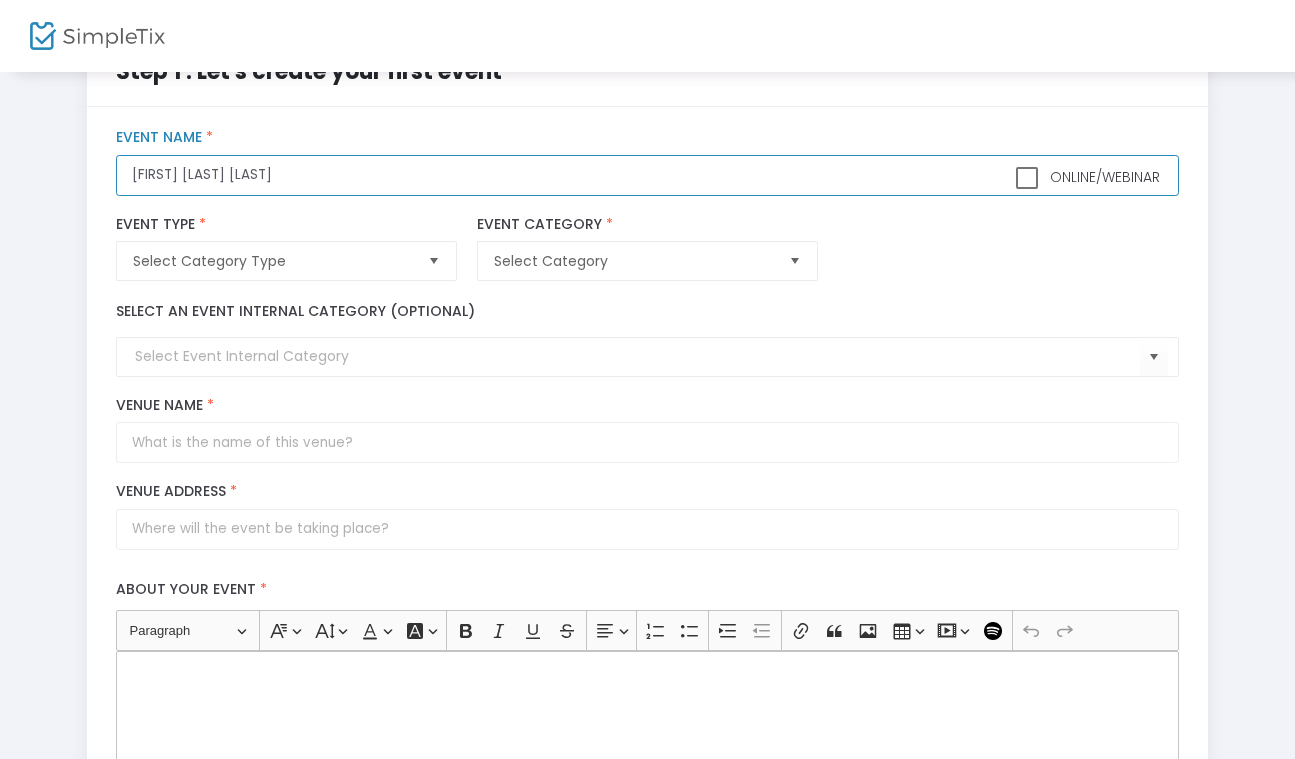 type on "BO TEST RS" 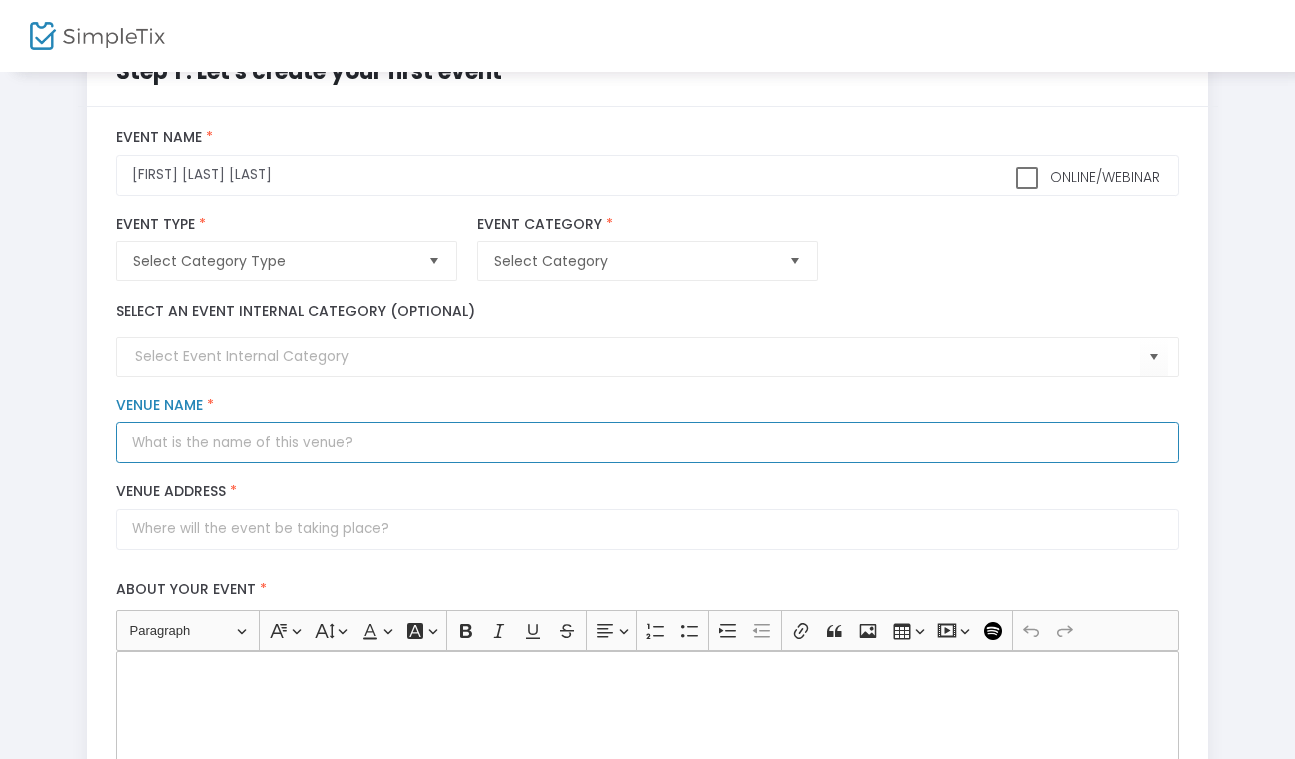 click on "Venue Name *" at bounding box center (647, 442) 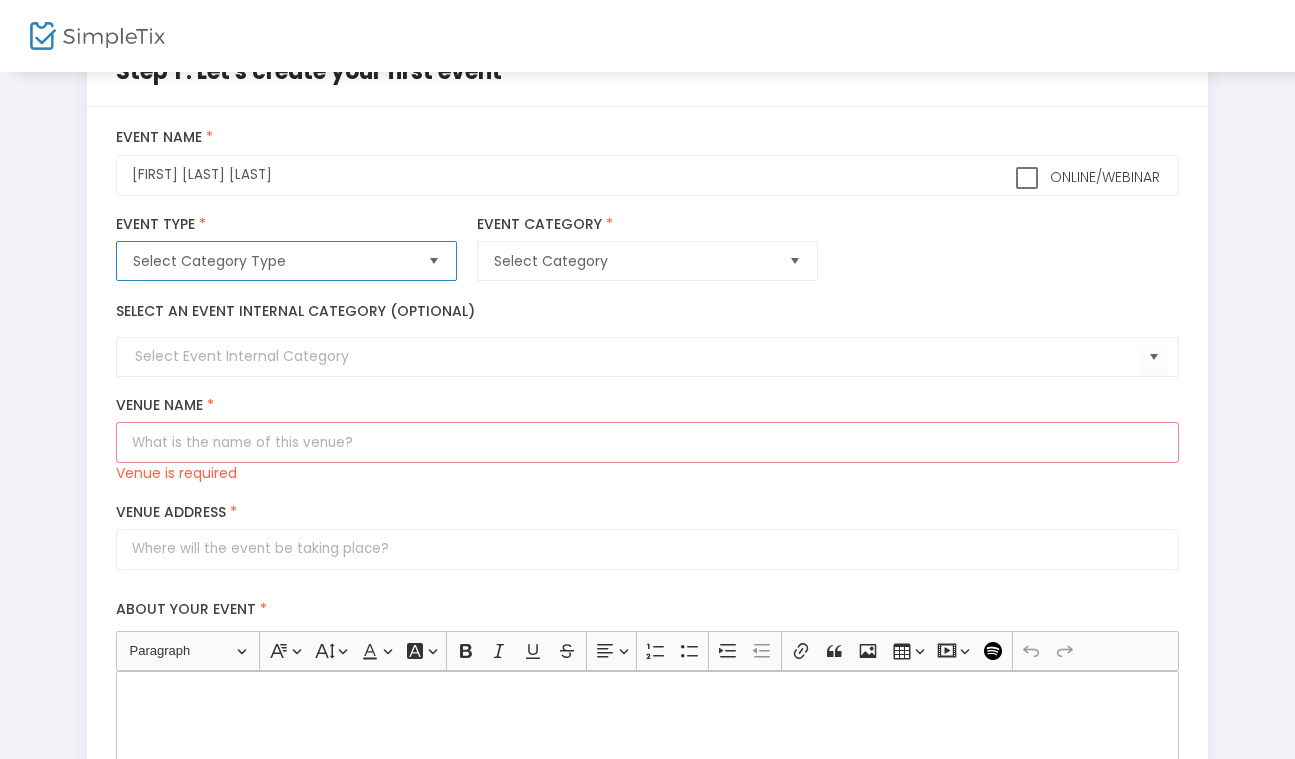 click on "Select Category Type" at bounding box center (272, 261) 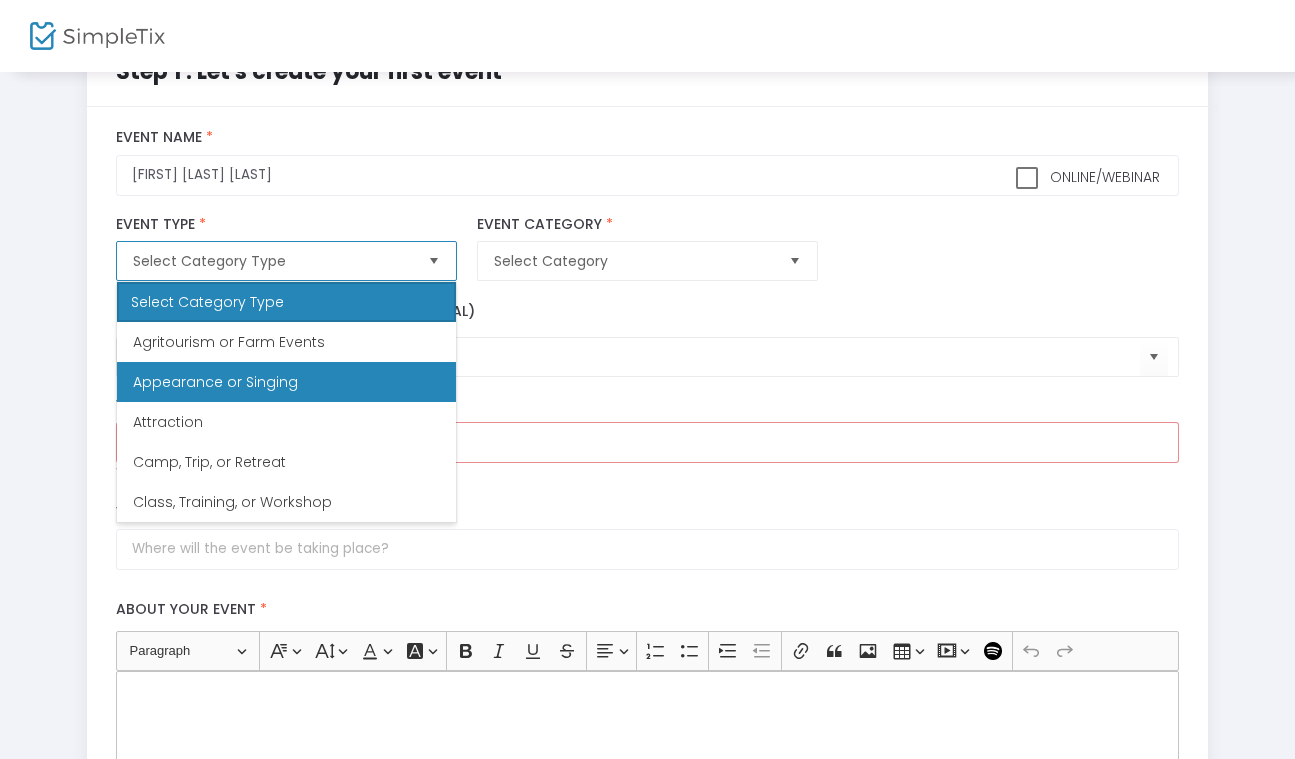 click on "Appearance or Singing" at bounding box center [286, 382] 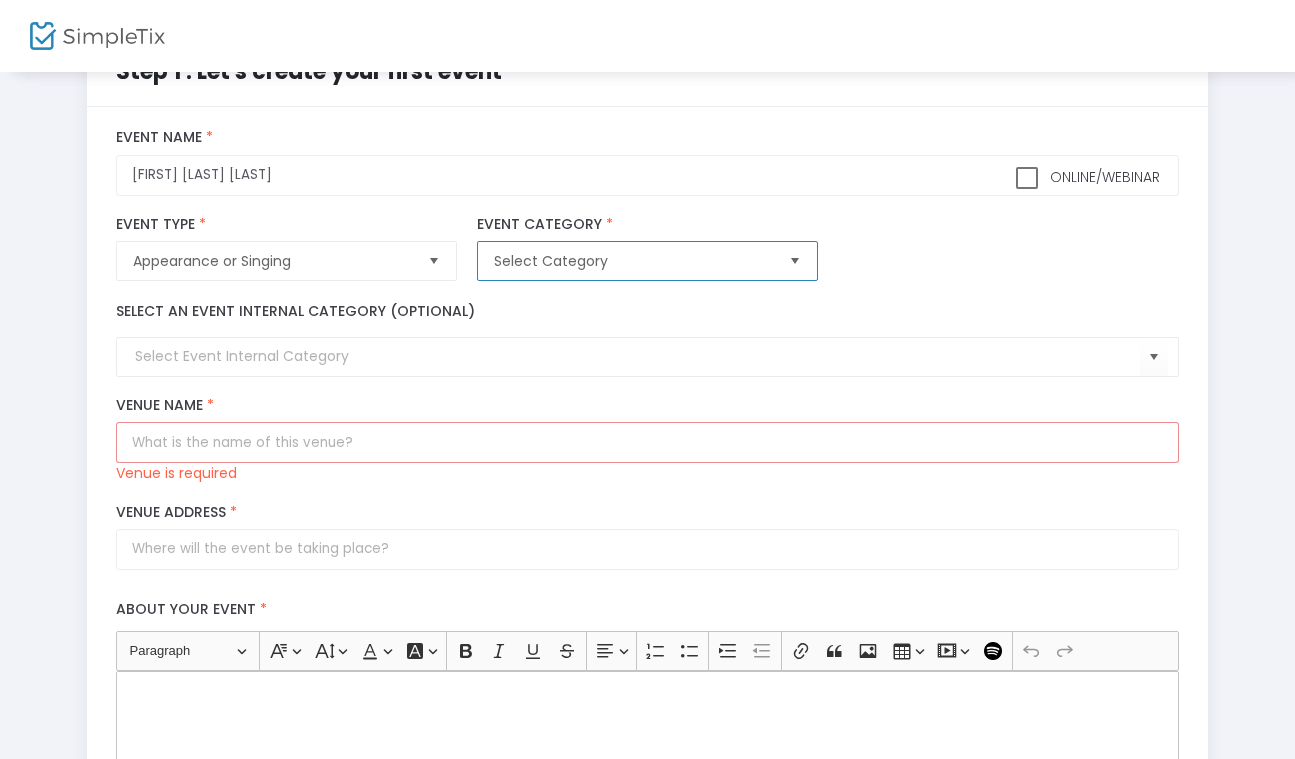 click on "Select Category" at bounding box center [633, 261] 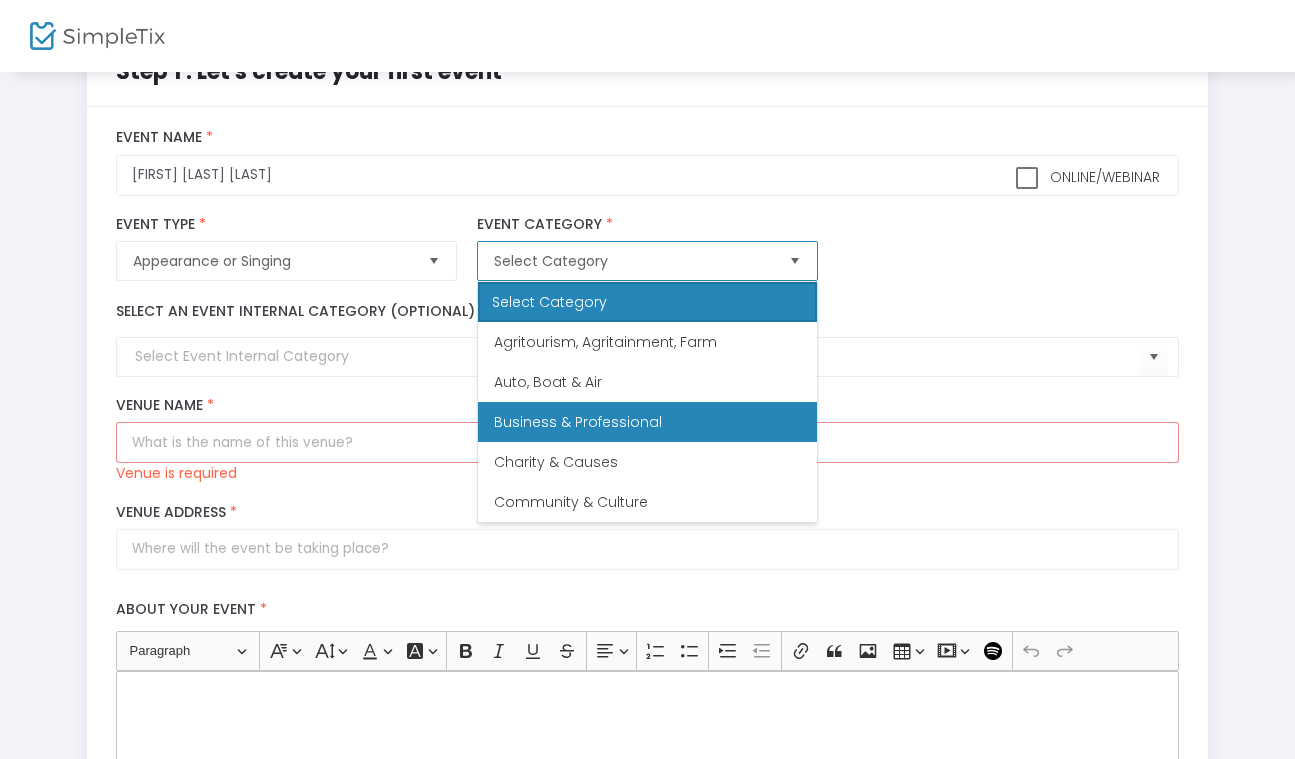 click on "Business & Professional" at bounding box center (578, 422) 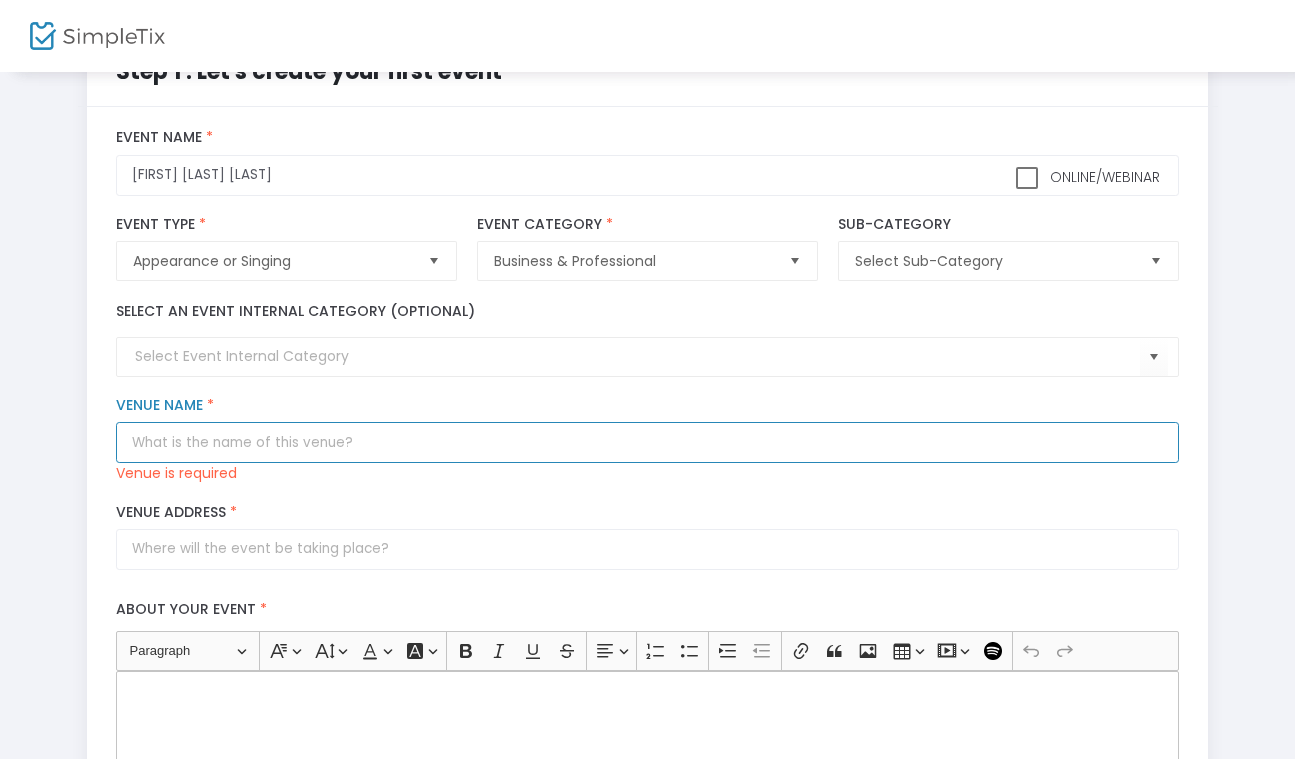 click on "Venue Name *" at bounding box center (647, 442) 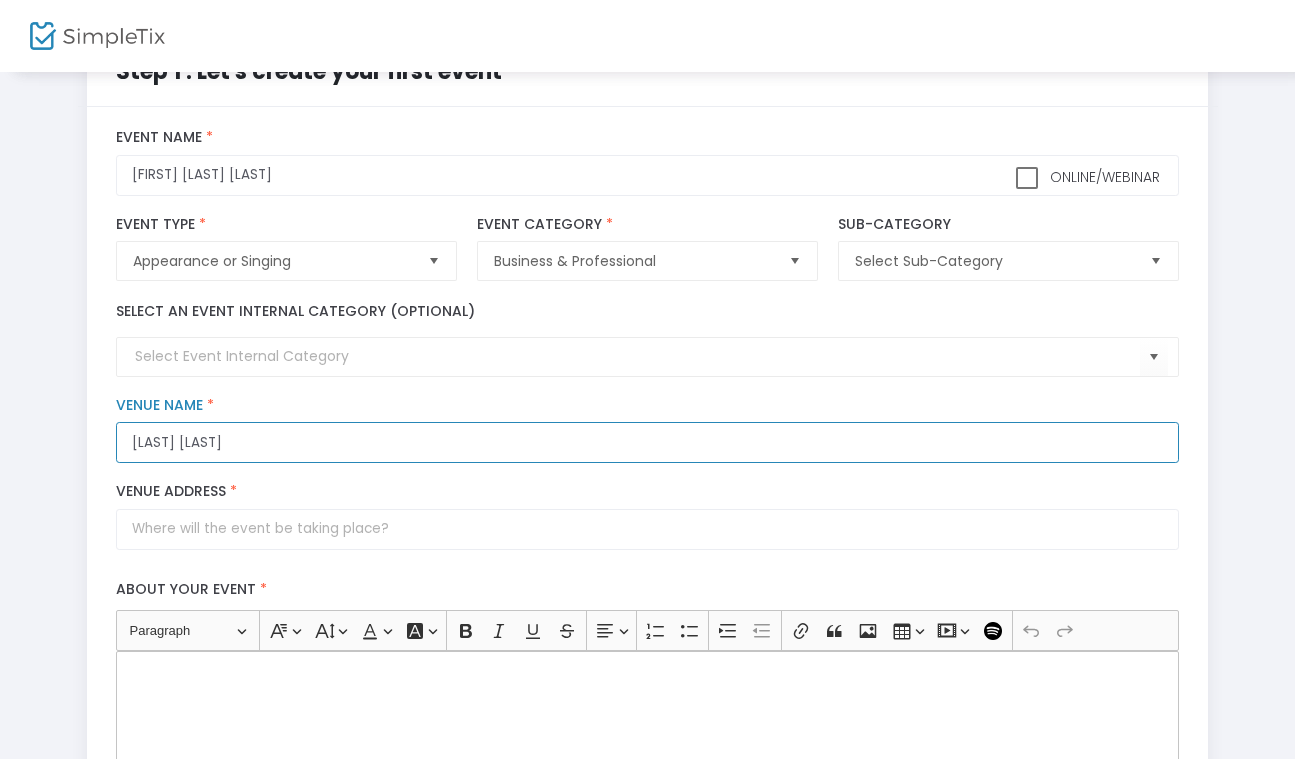 type on "TEST RS" 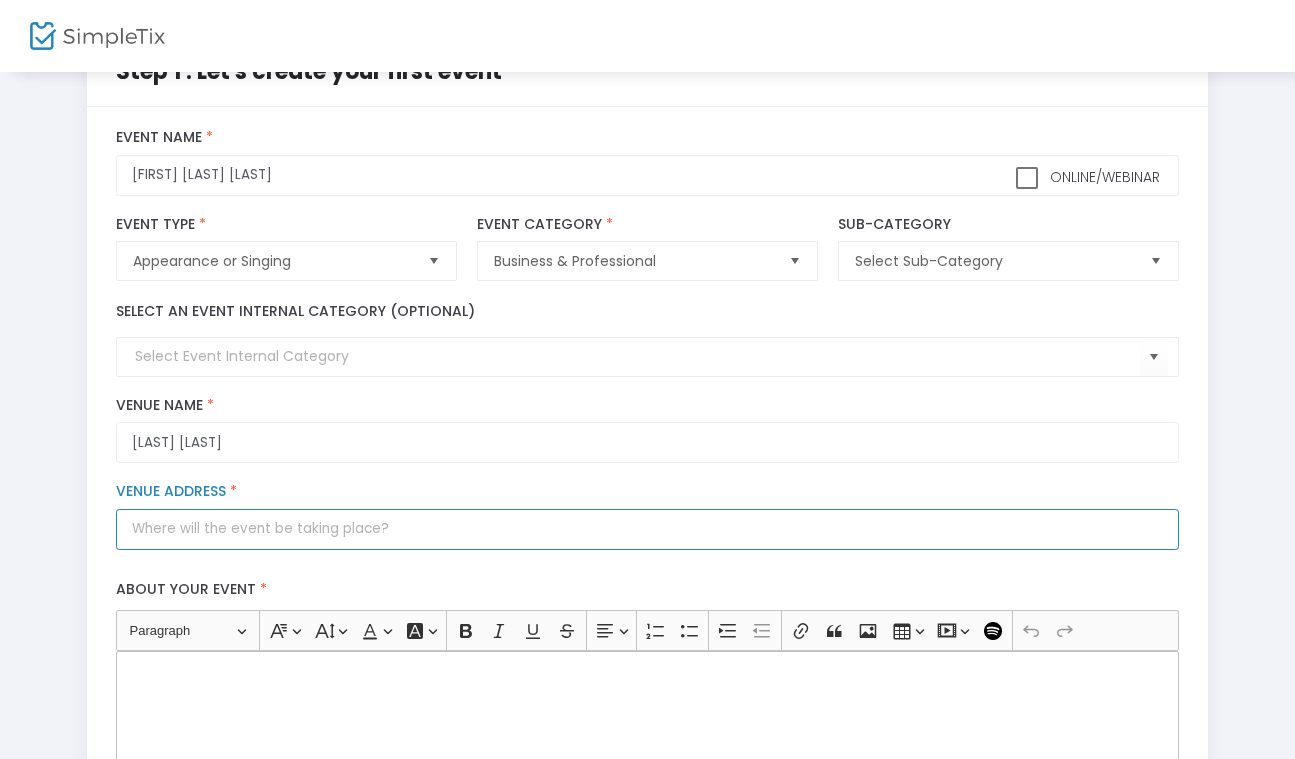click on "Venue Address *" at bounding box center [647, 529] 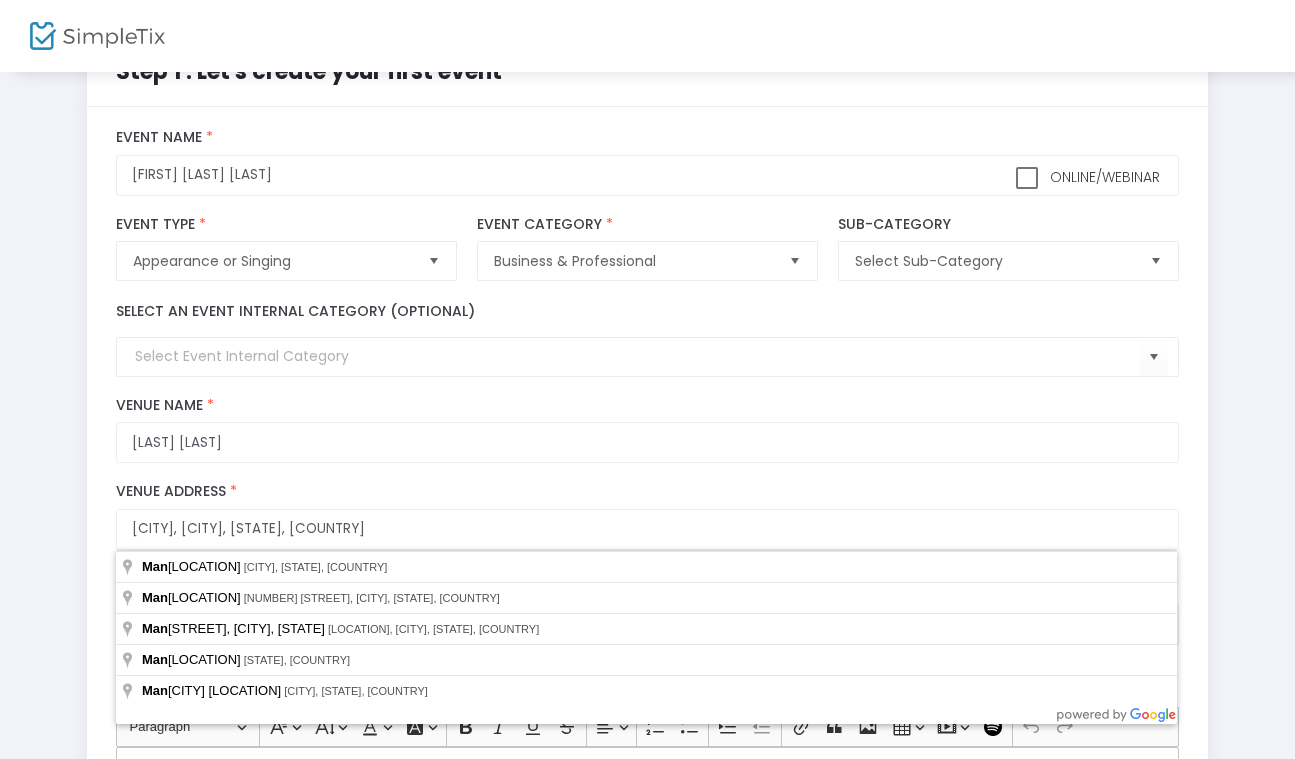 type on "Manhattan" 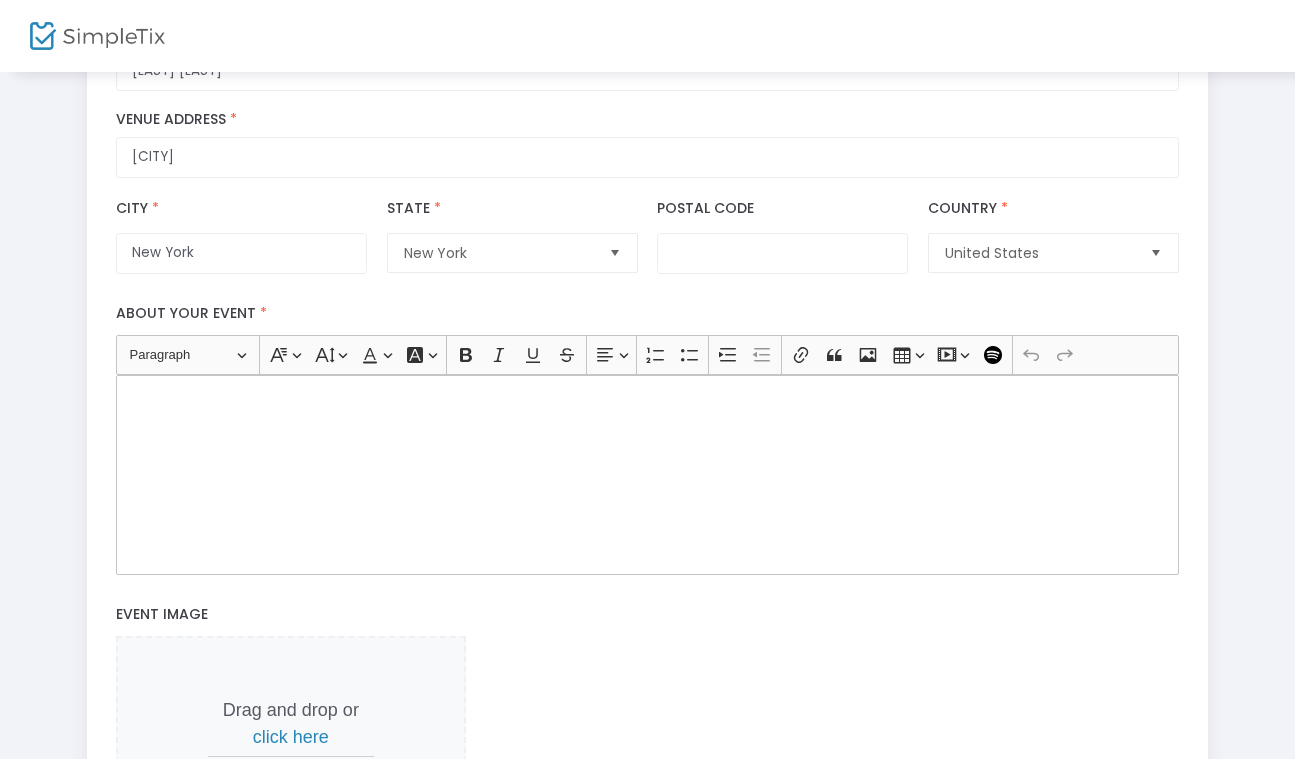scroll, scrollTop: 461, scrollLeft: 0, axis: vertical 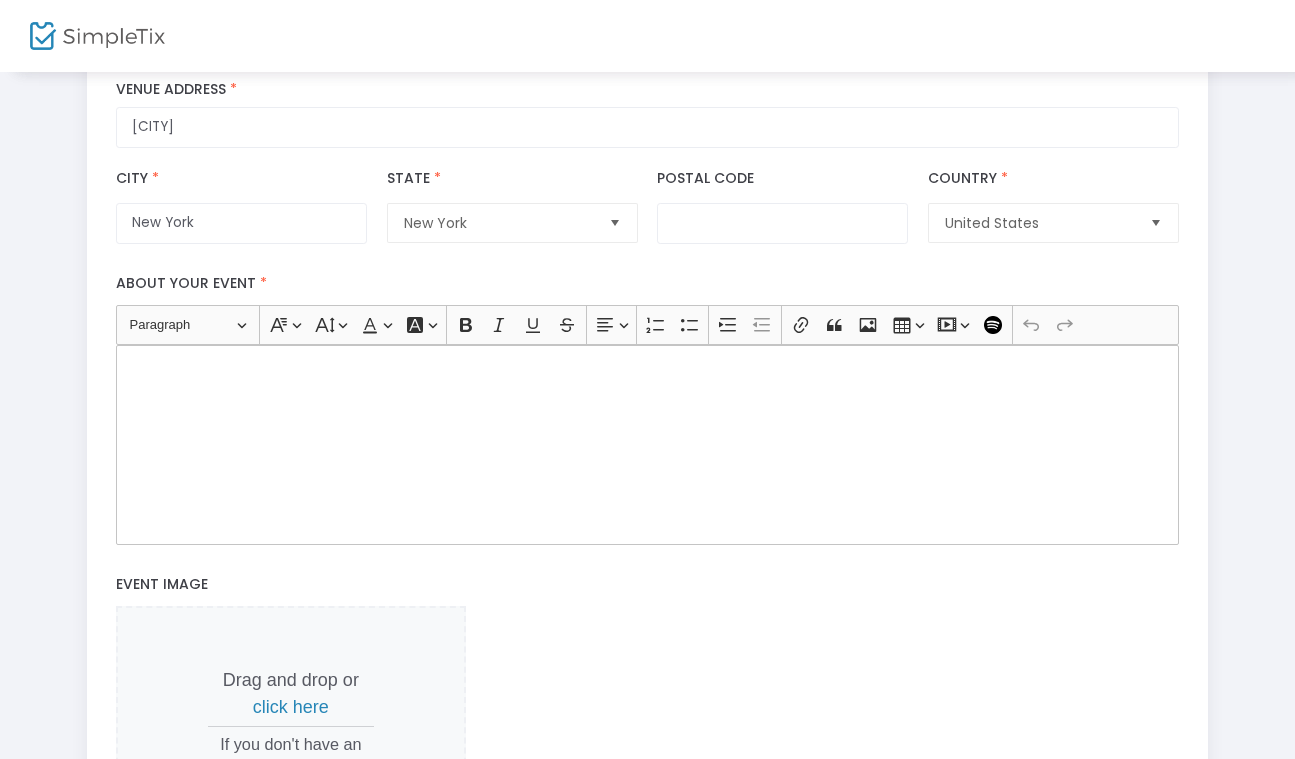 click 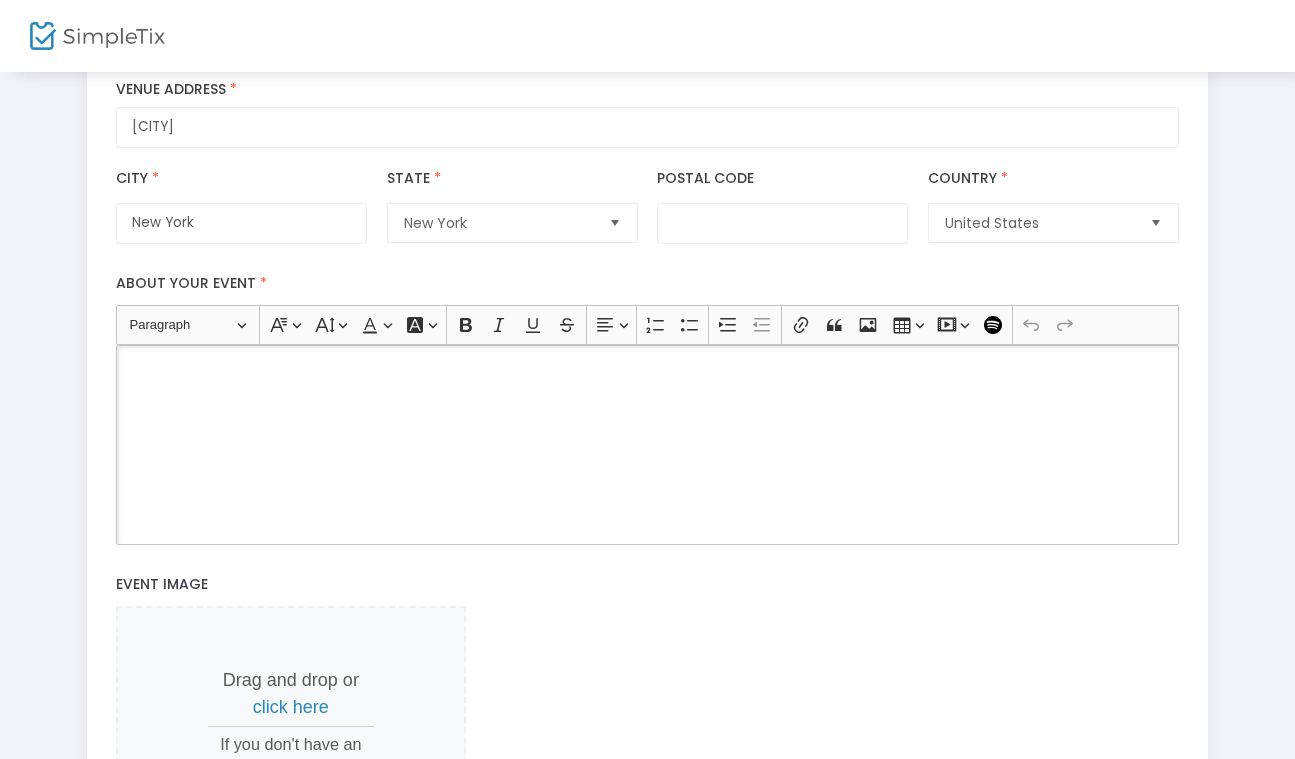 type 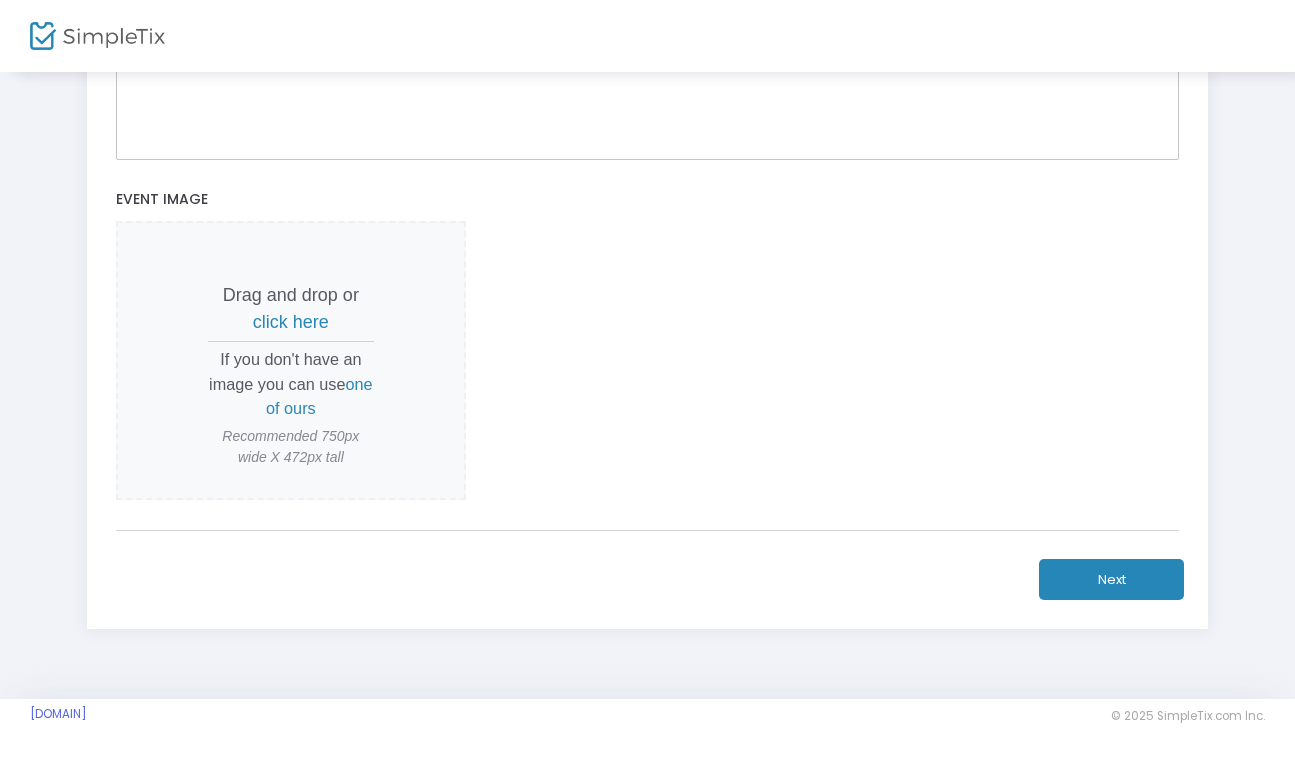 click on "Next" 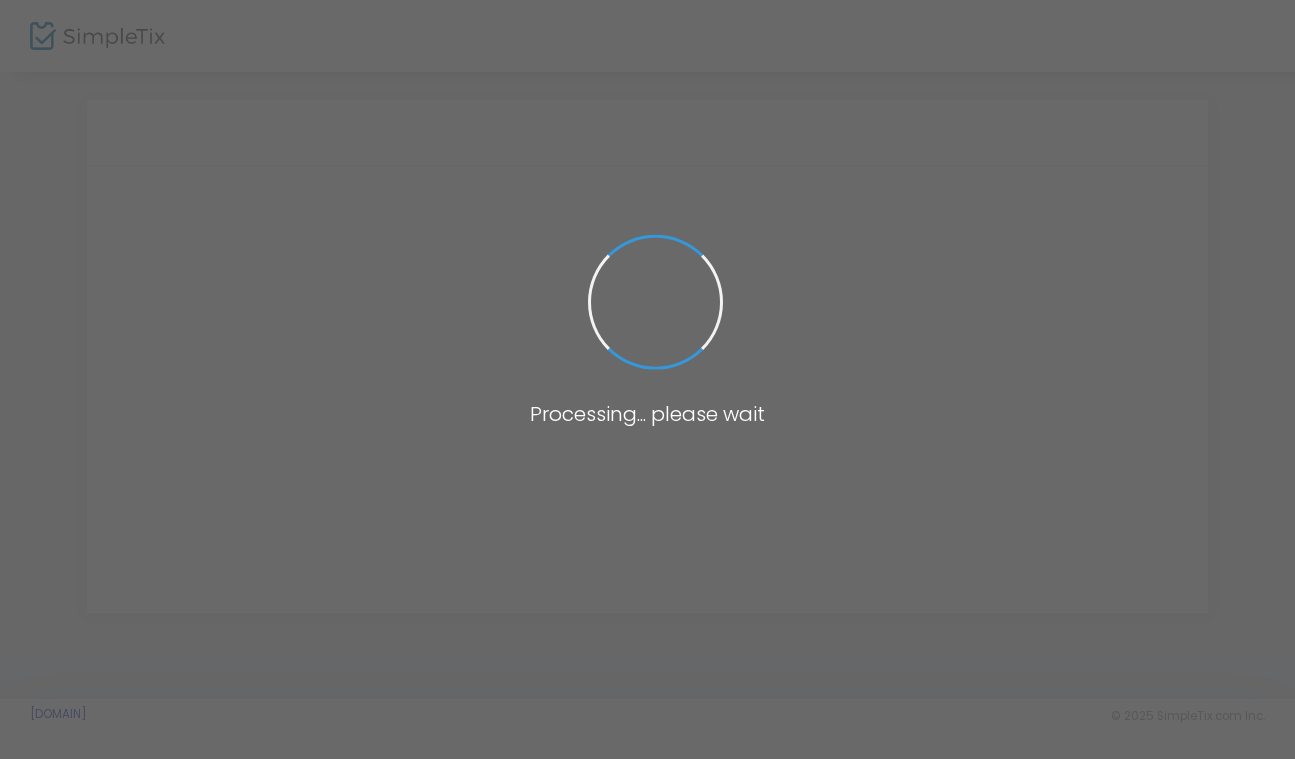scroll, scrollTop: 0, scrollLeft: 0, axis: both 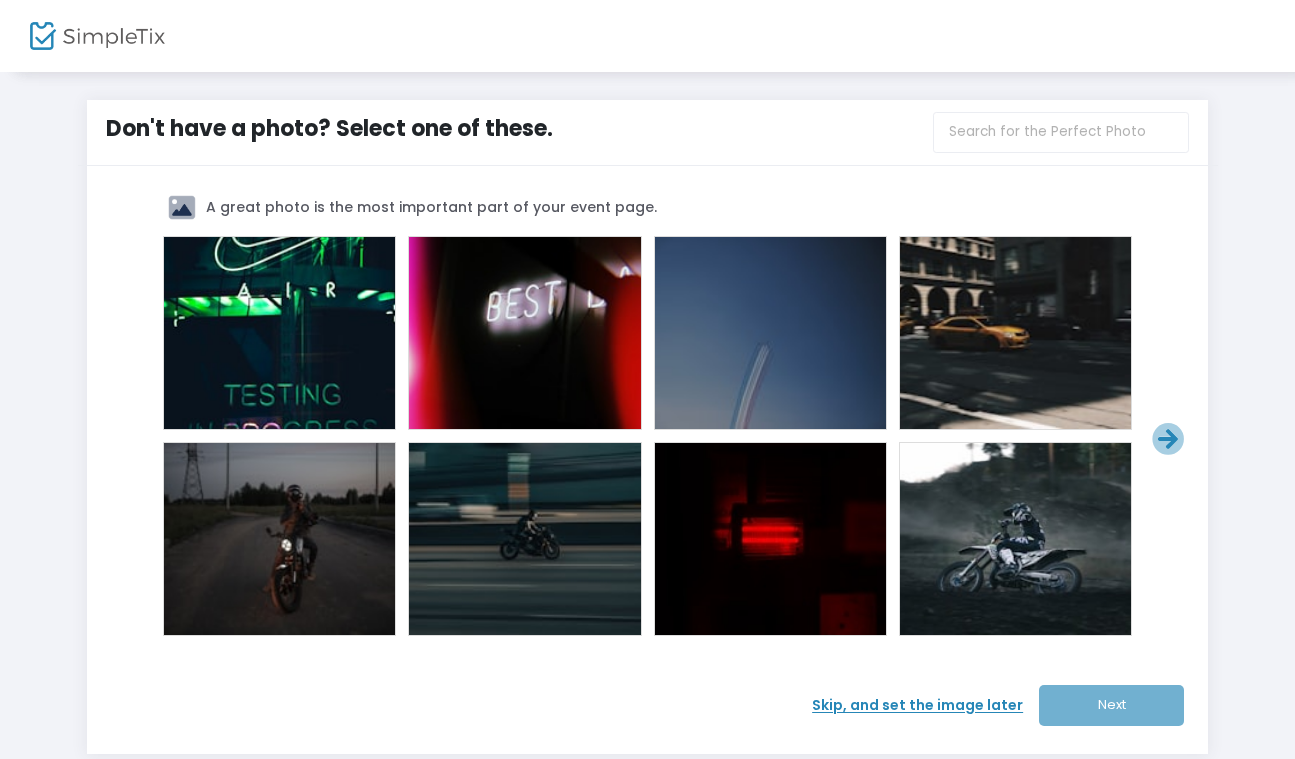 click on "Skip, and set the image later" 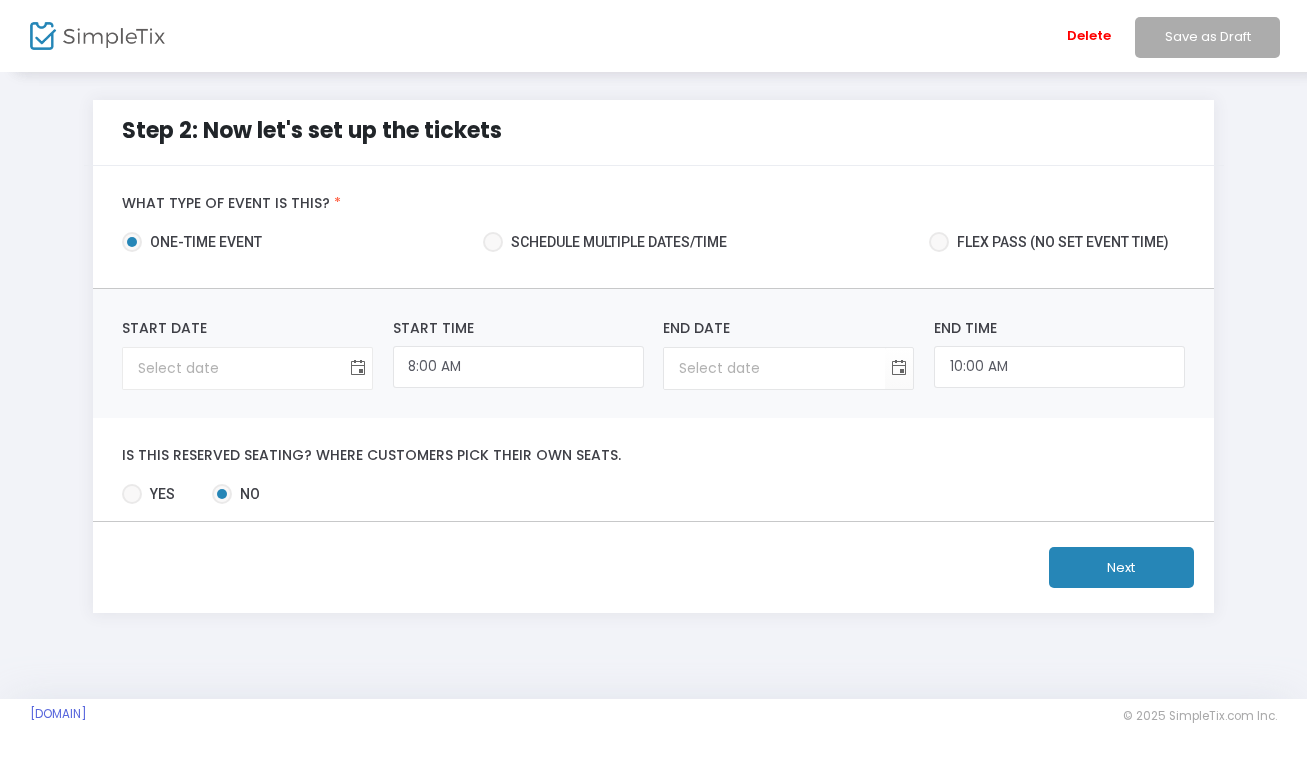 click 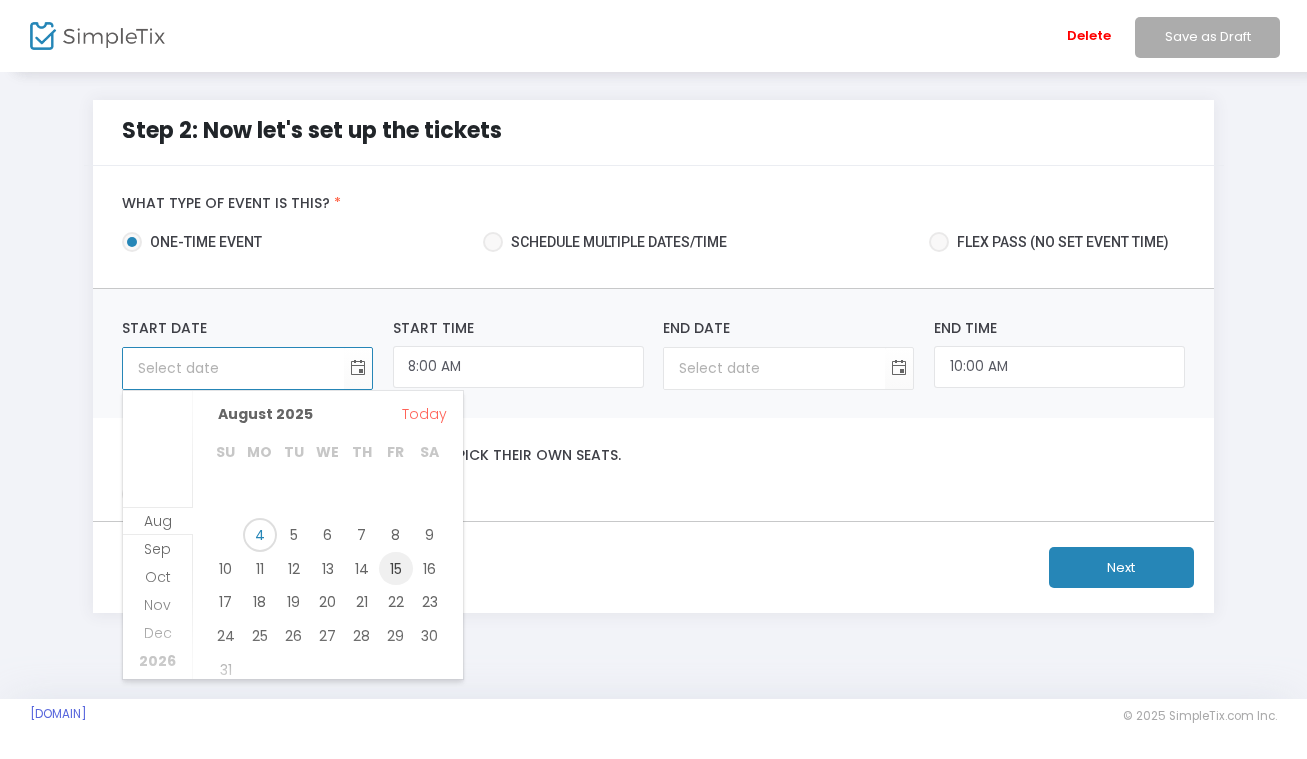 click on "15" at bounding box center (396, 569) 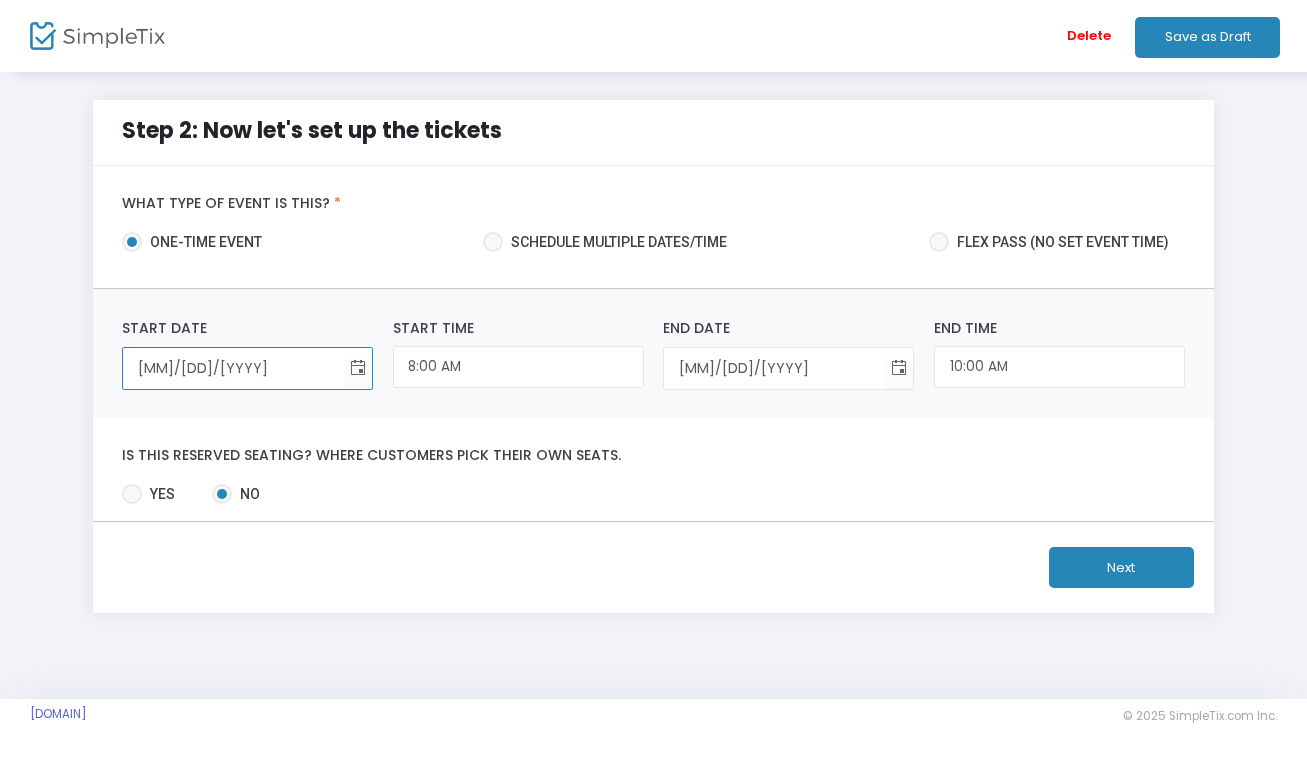 click on "Next" 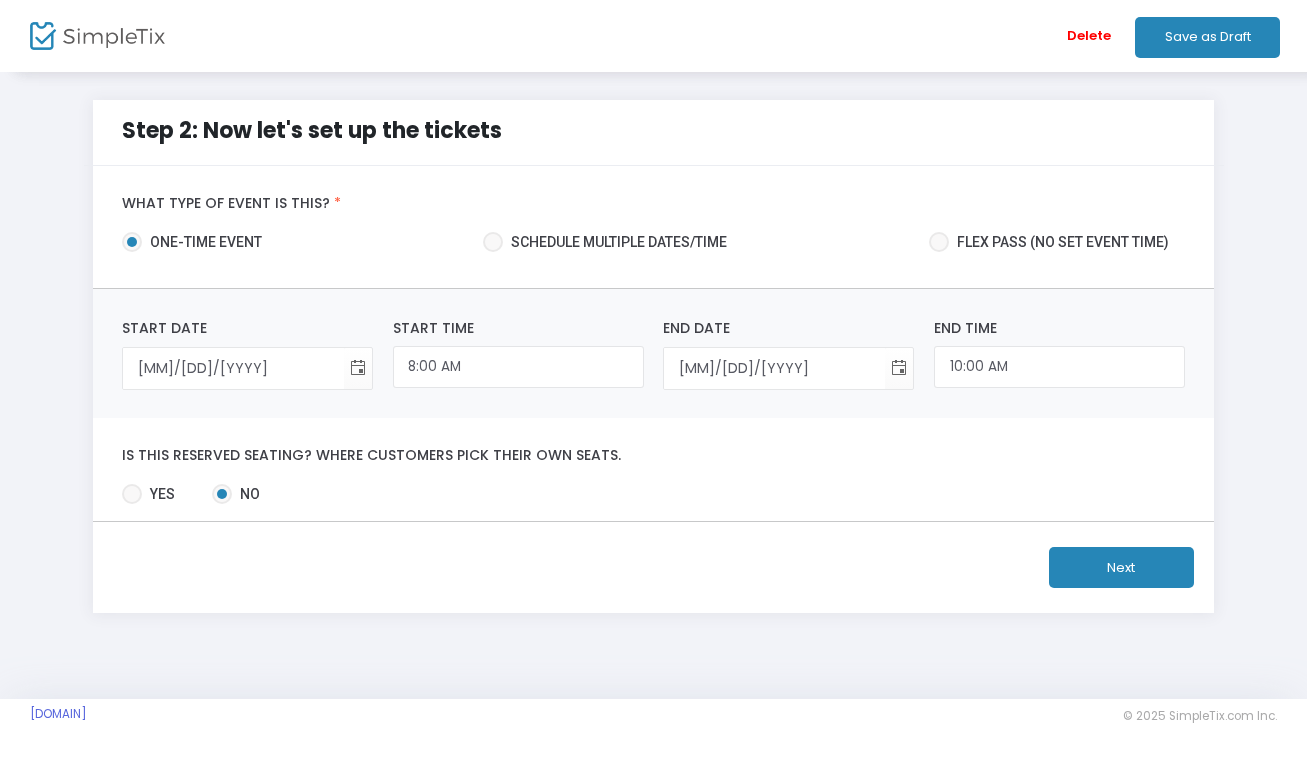 click at bounding box center [132, 494] 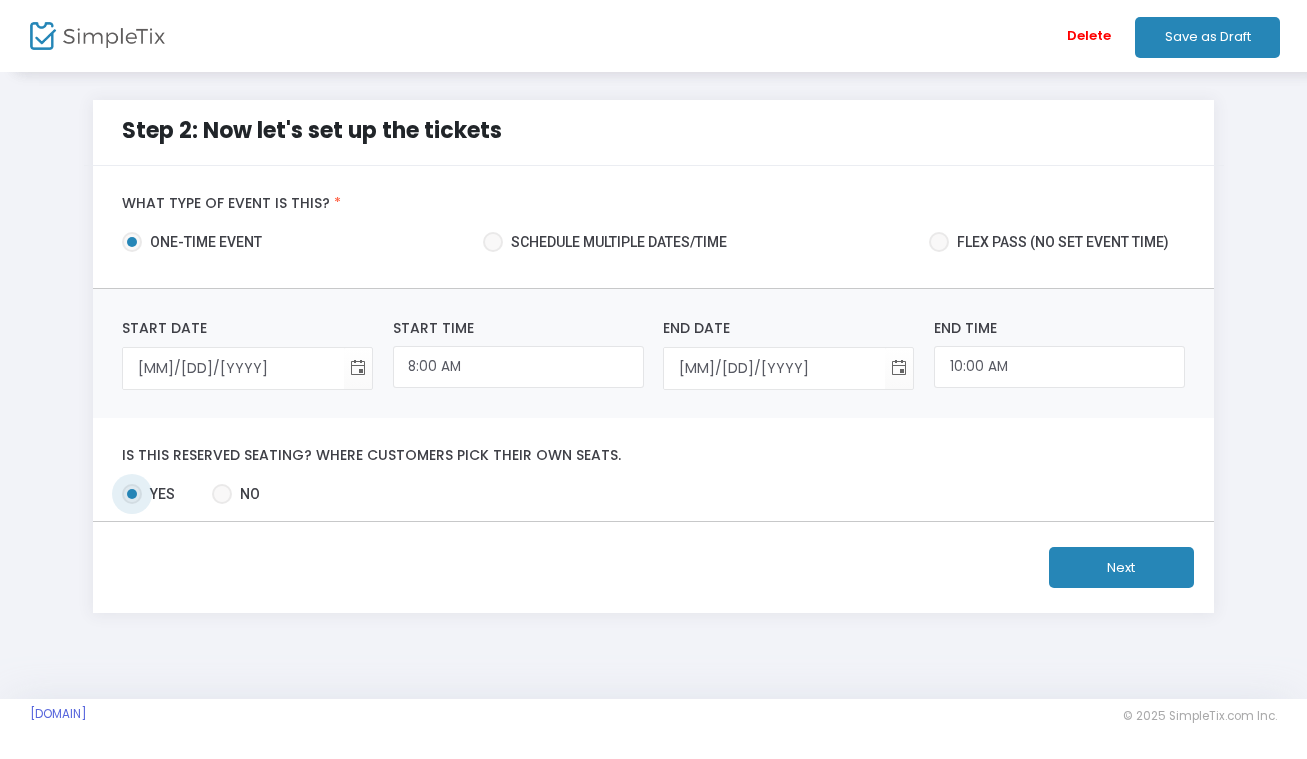 click on "Yes   No" 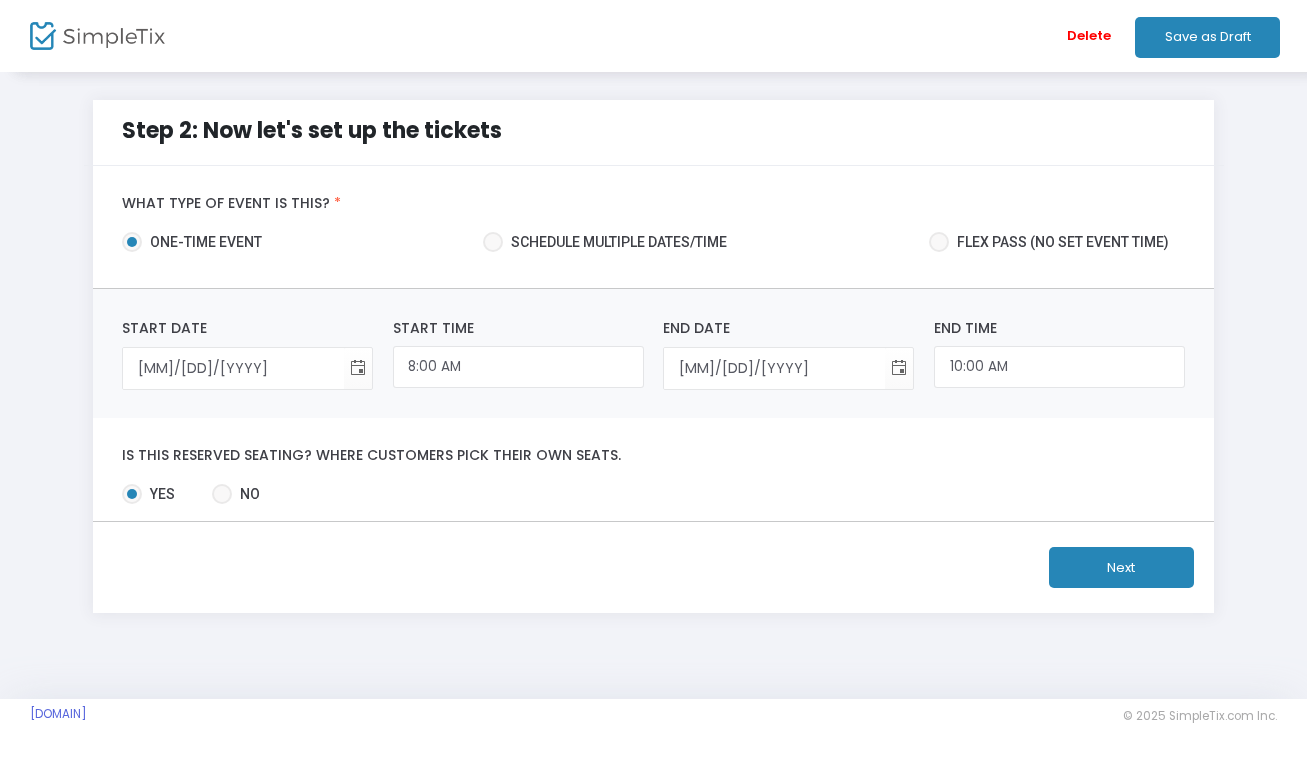 click on "Next" 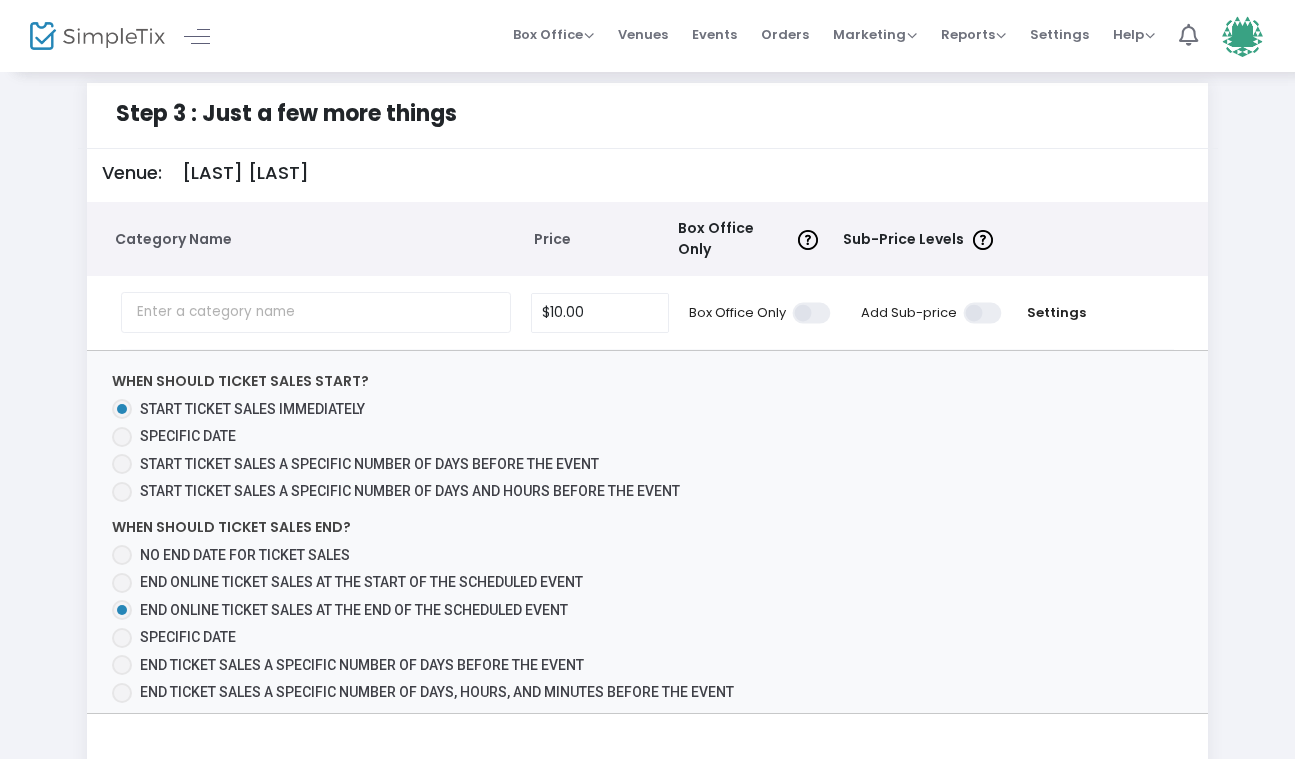 scroll, scrollTop: 0, scrollLeft: 0, axis: both 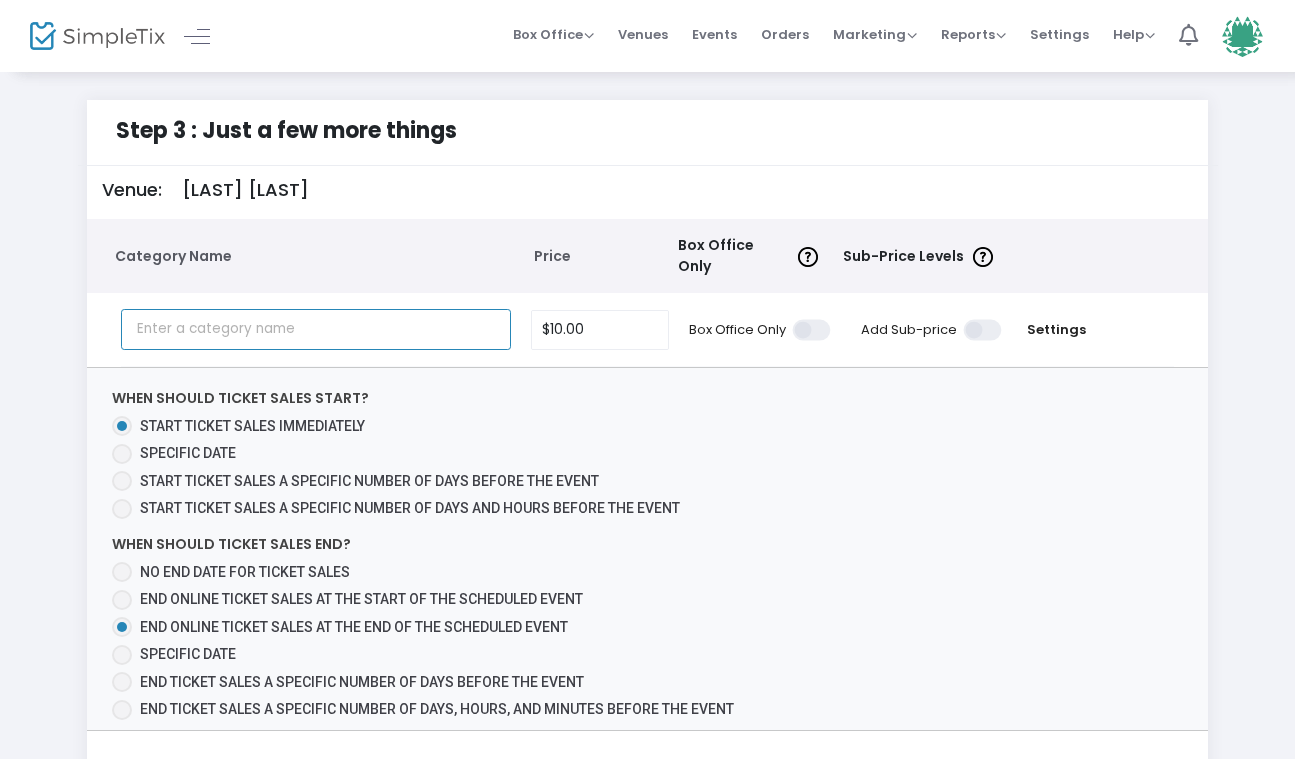 click at bounding box center (316, 329) 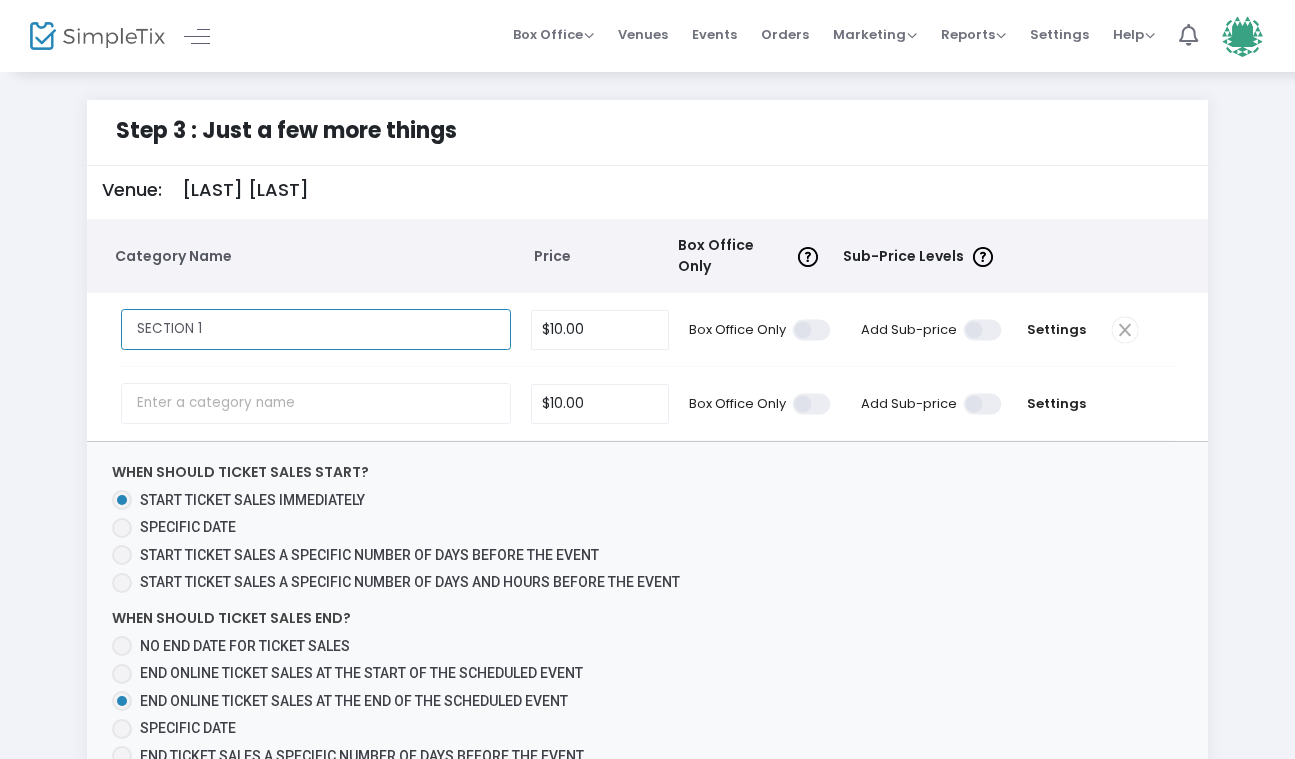 type on "SECTION 1" 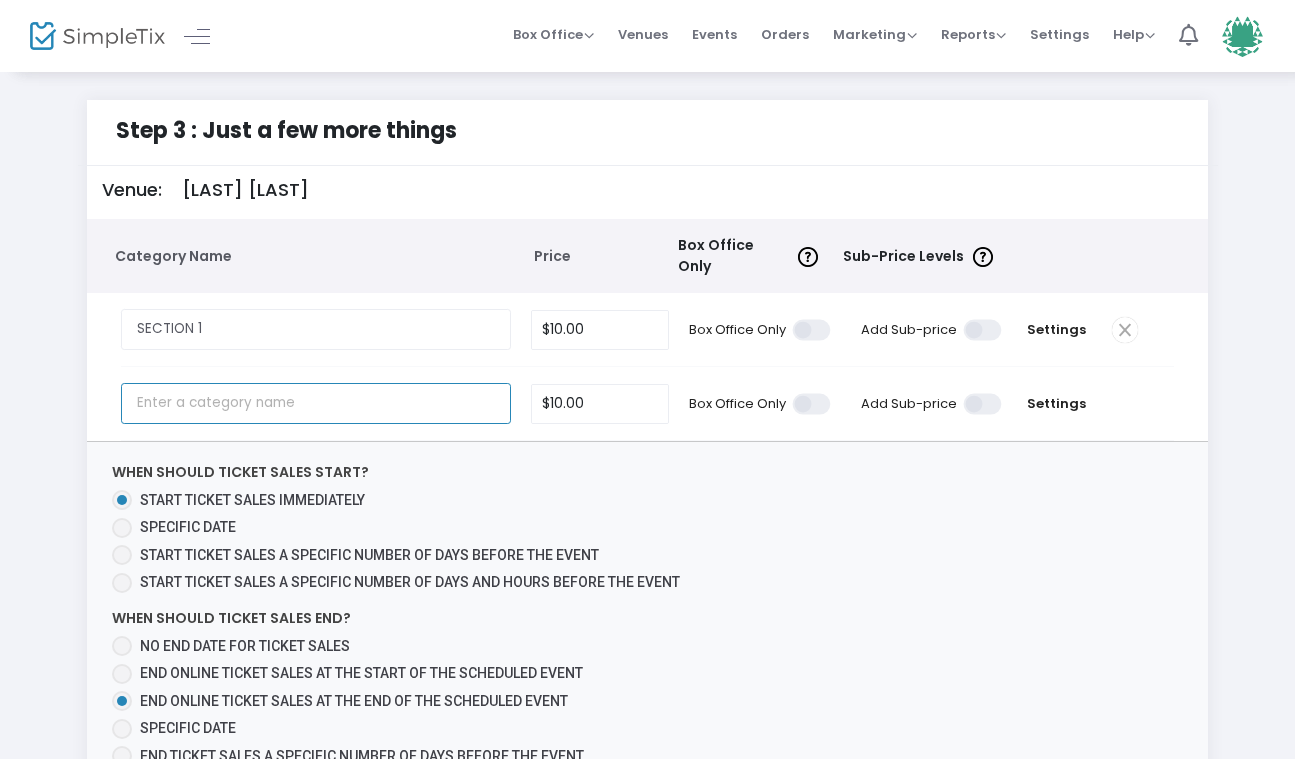 click at bounding box center (316, 403) 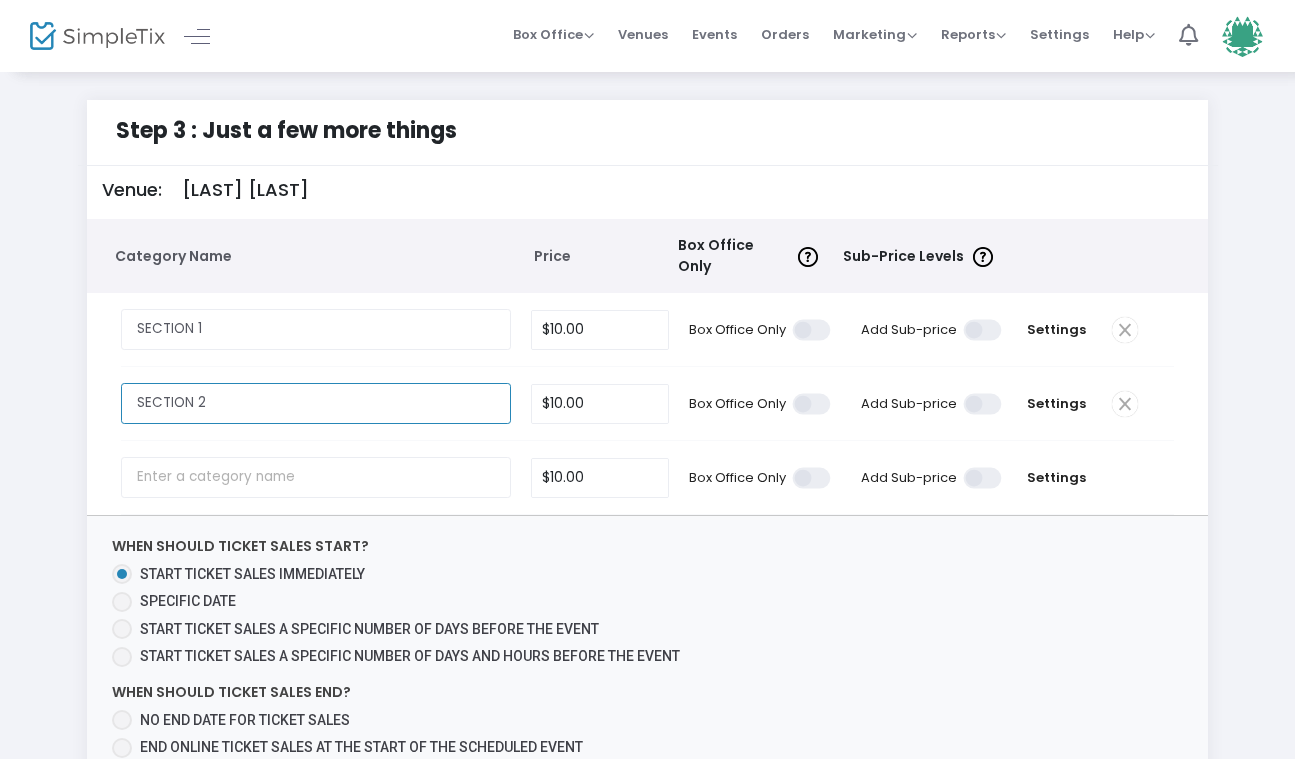 type on "SECTION 2" 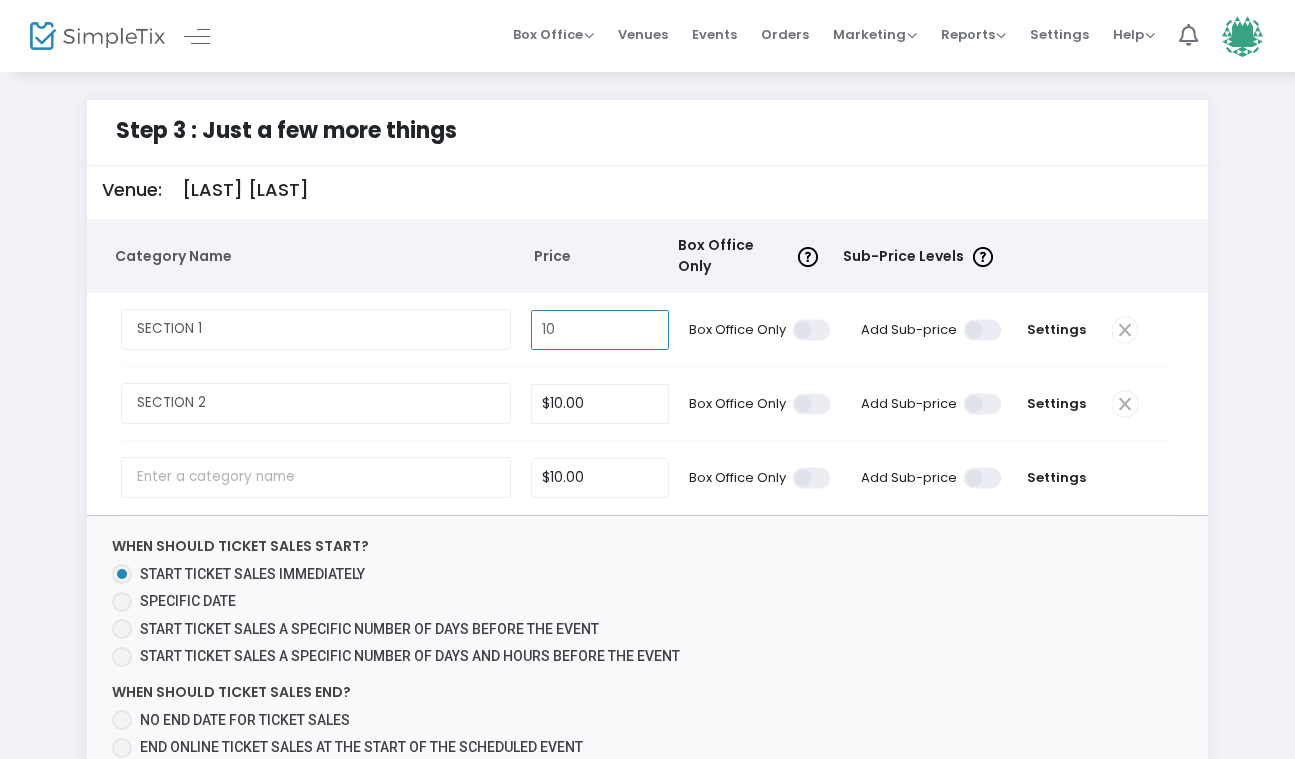 click on "10" at bounding box center (600, 330) 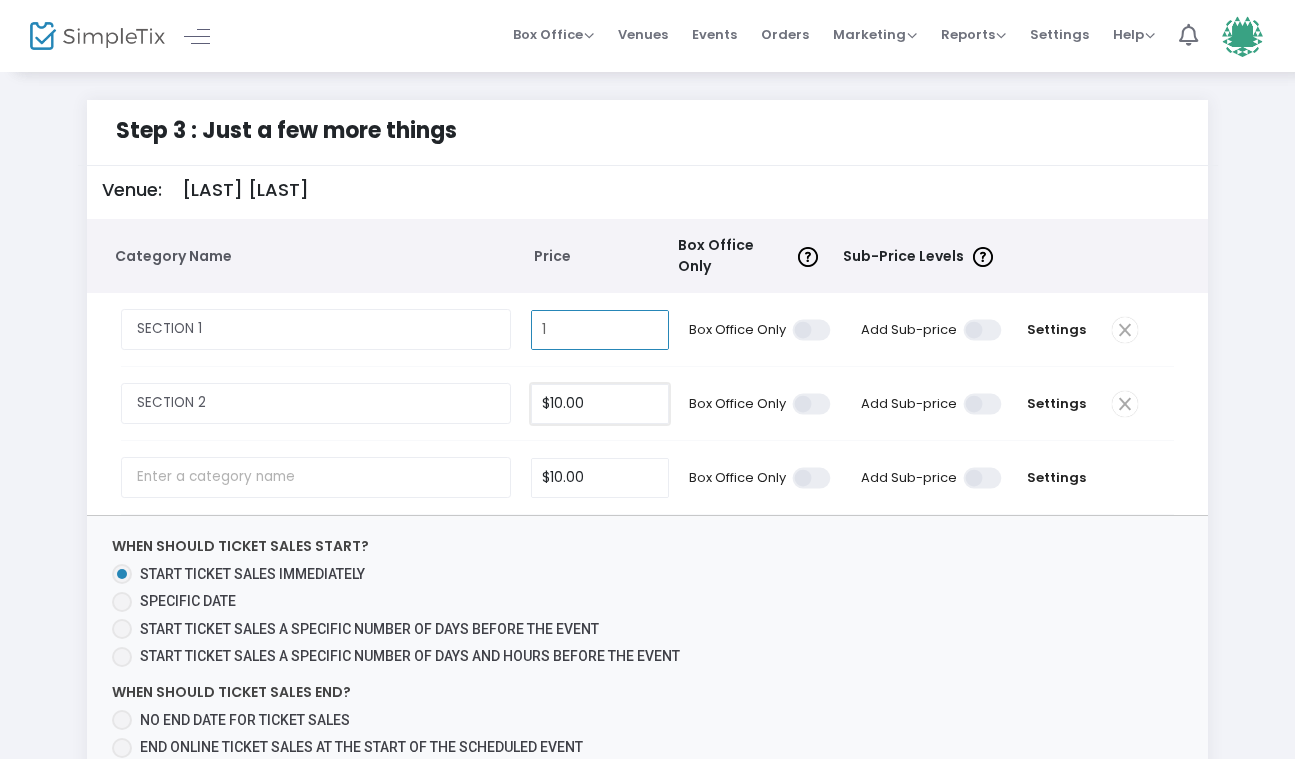 type on "$1.00" 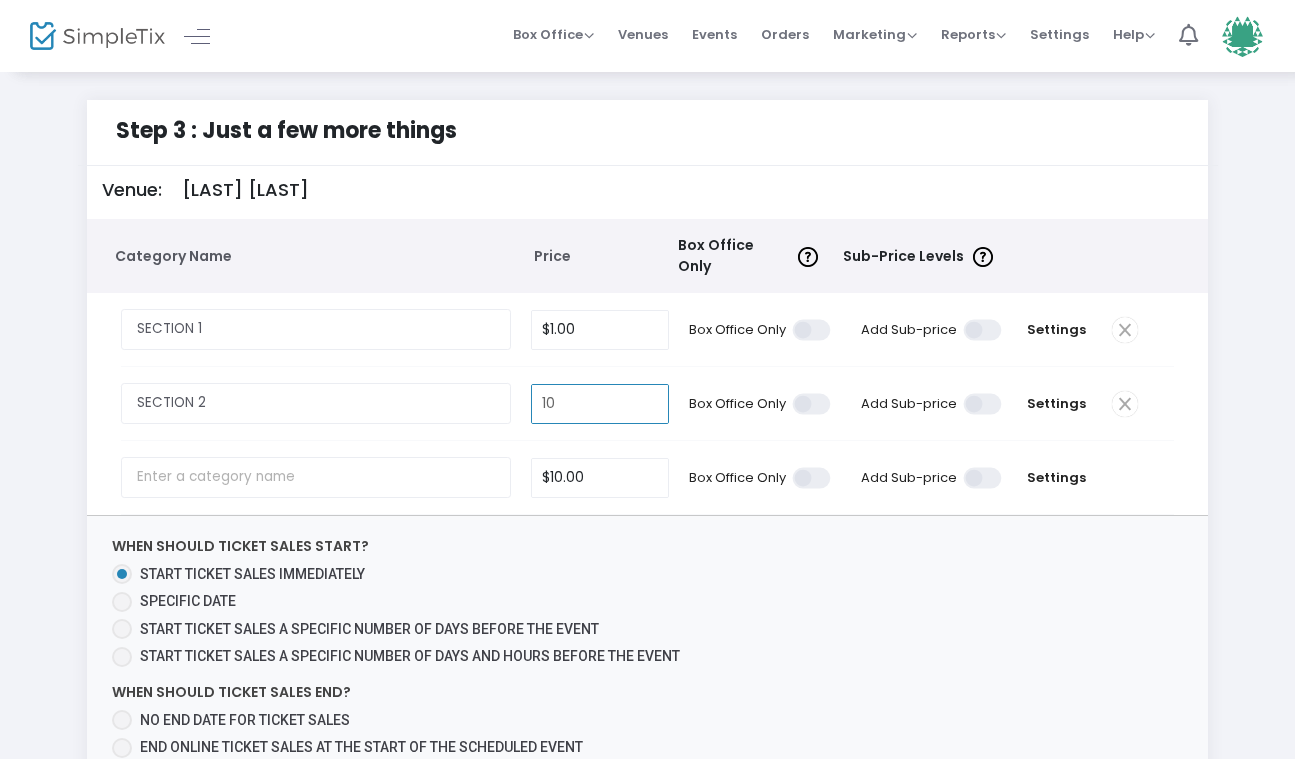 click on "10" at bounding box center [600, 404] 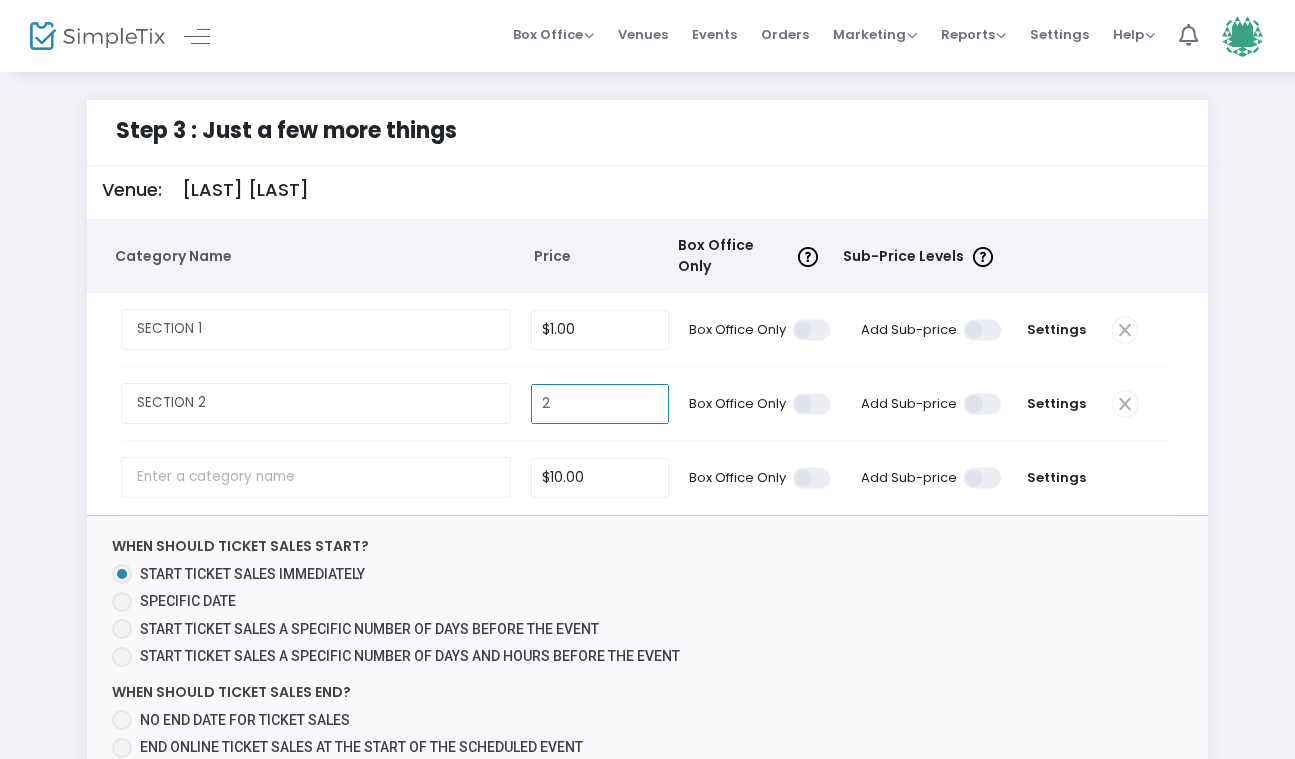 type on "$2.00" 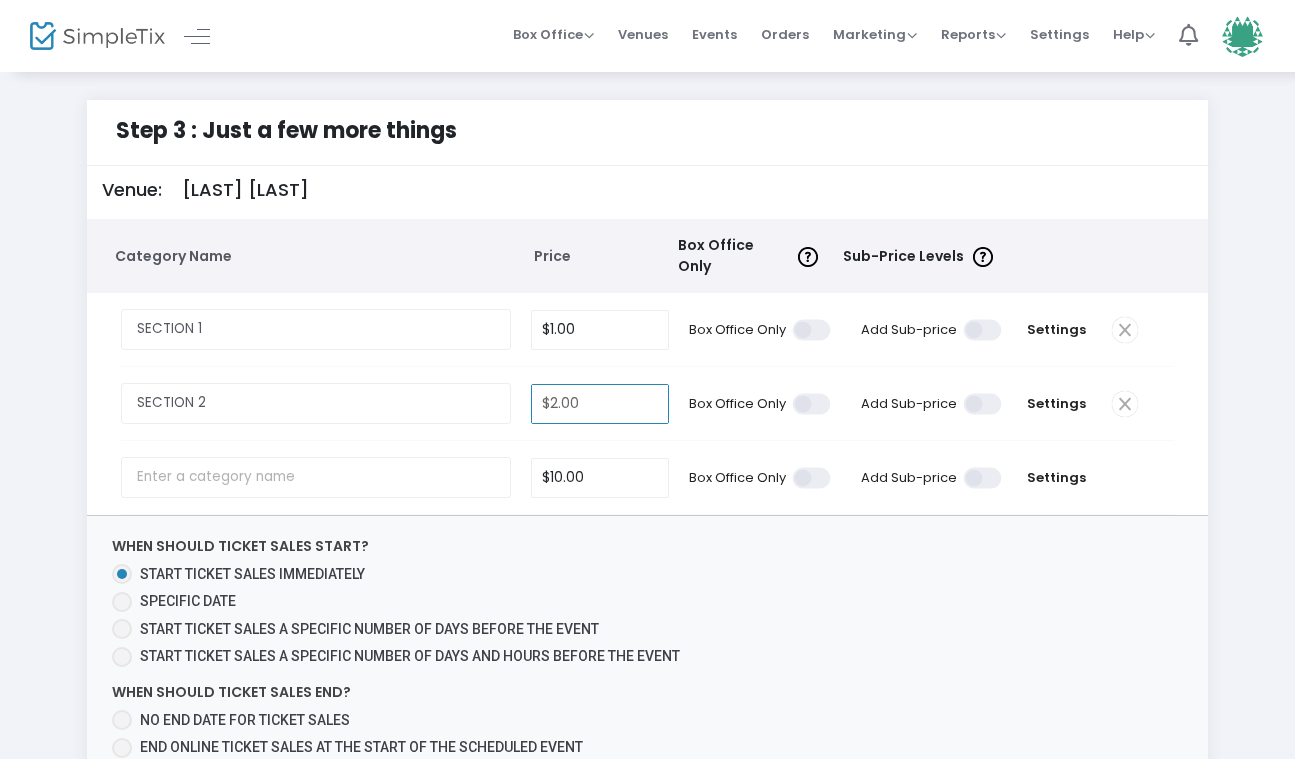 click on "When should ticket sales start?   Start ticket sales immediately   Specific Date   Start ticket sales a specific number of days before the event   Start ticket sales a specific number of days and hours before the event When should ticket sales end?    No end date for ticket sales    End online ticket sales at the start of the scheduled event   End online ticket sales at the end of the scheduled event   Specific Date   End ticket sales a specific number of days before the event   End ticket sales a specific number of days, hours, and minutes before the event" 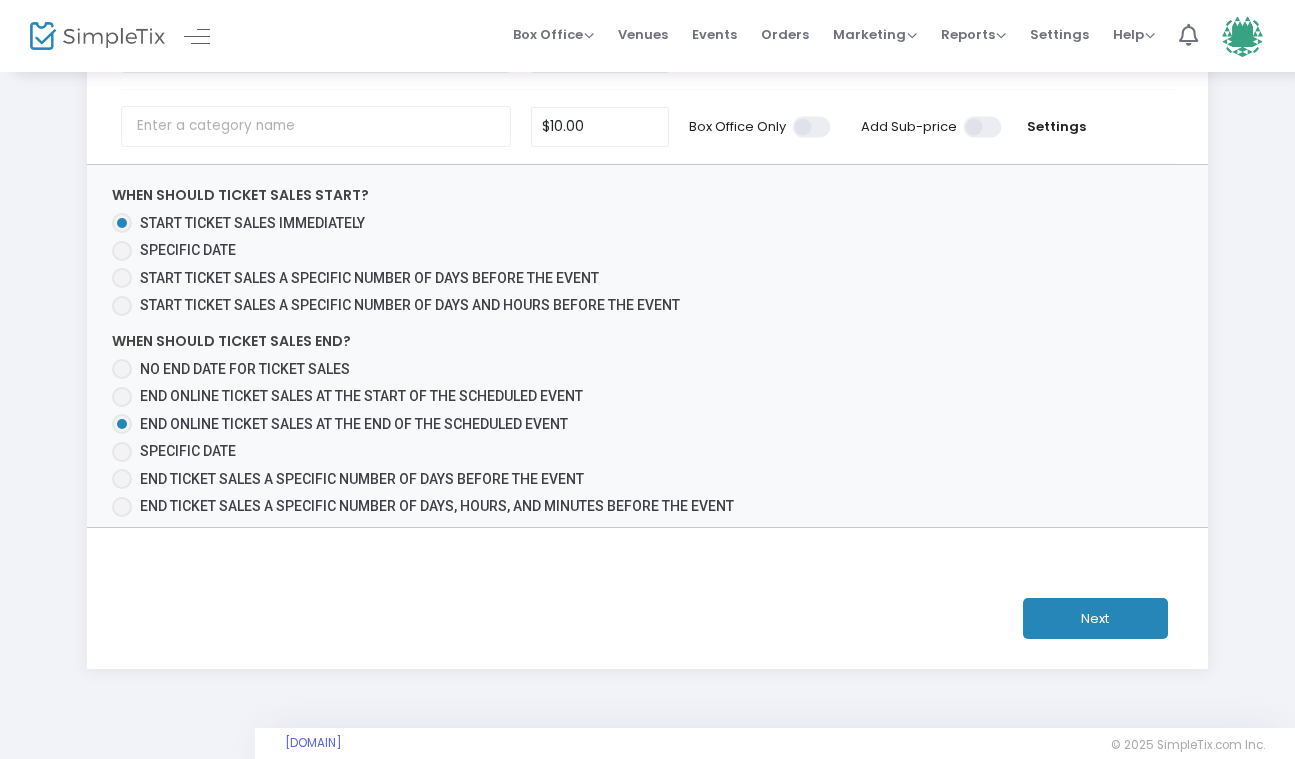 scroll, scrollTop: 369, scrollLeft: 0, axis: vertical 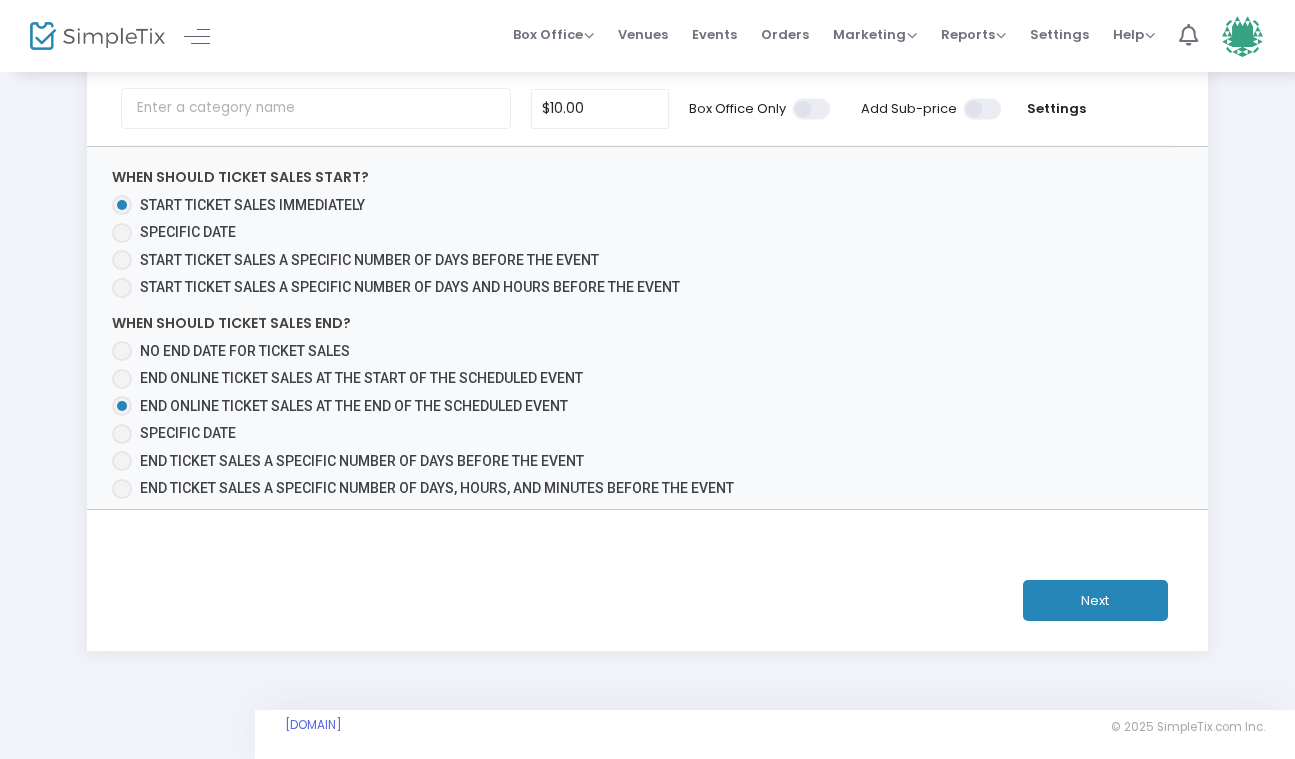 click on "Next" 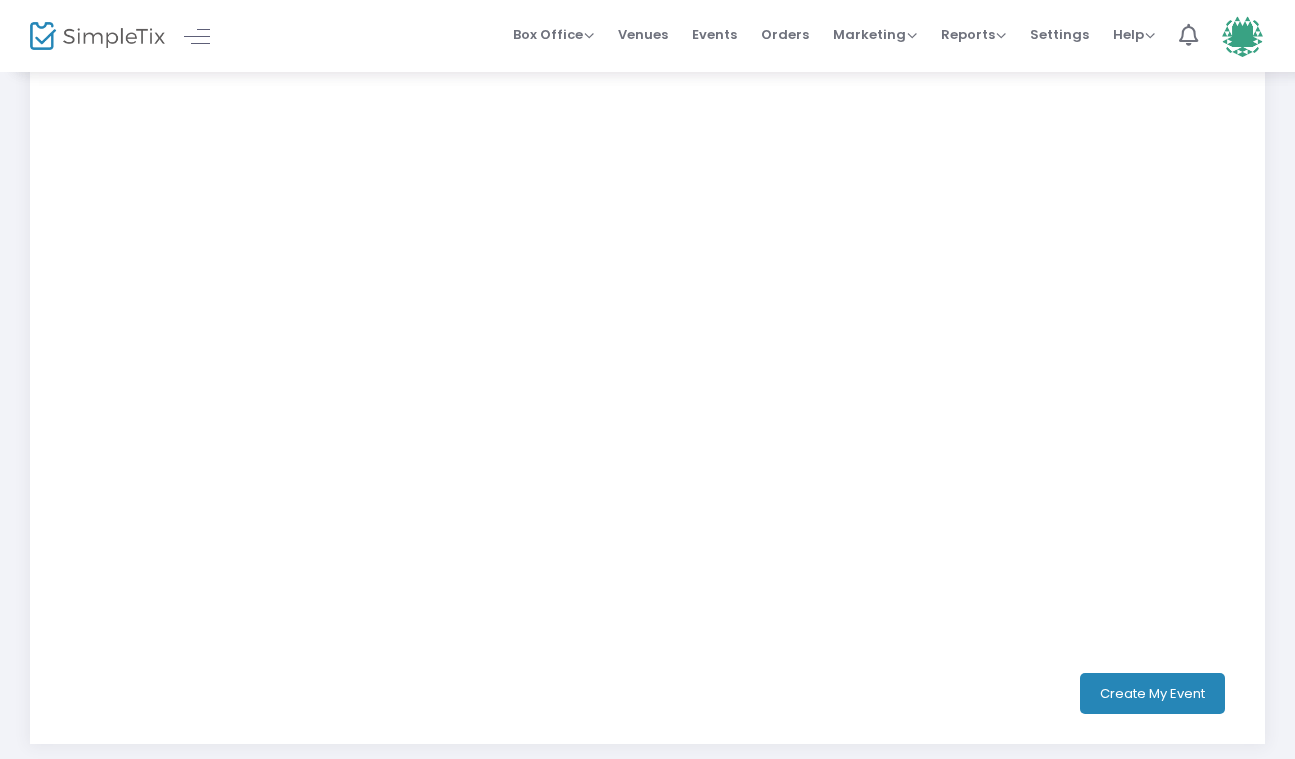 scroll, scrollTop: 544, scrollLeft: 0, axis: vertical 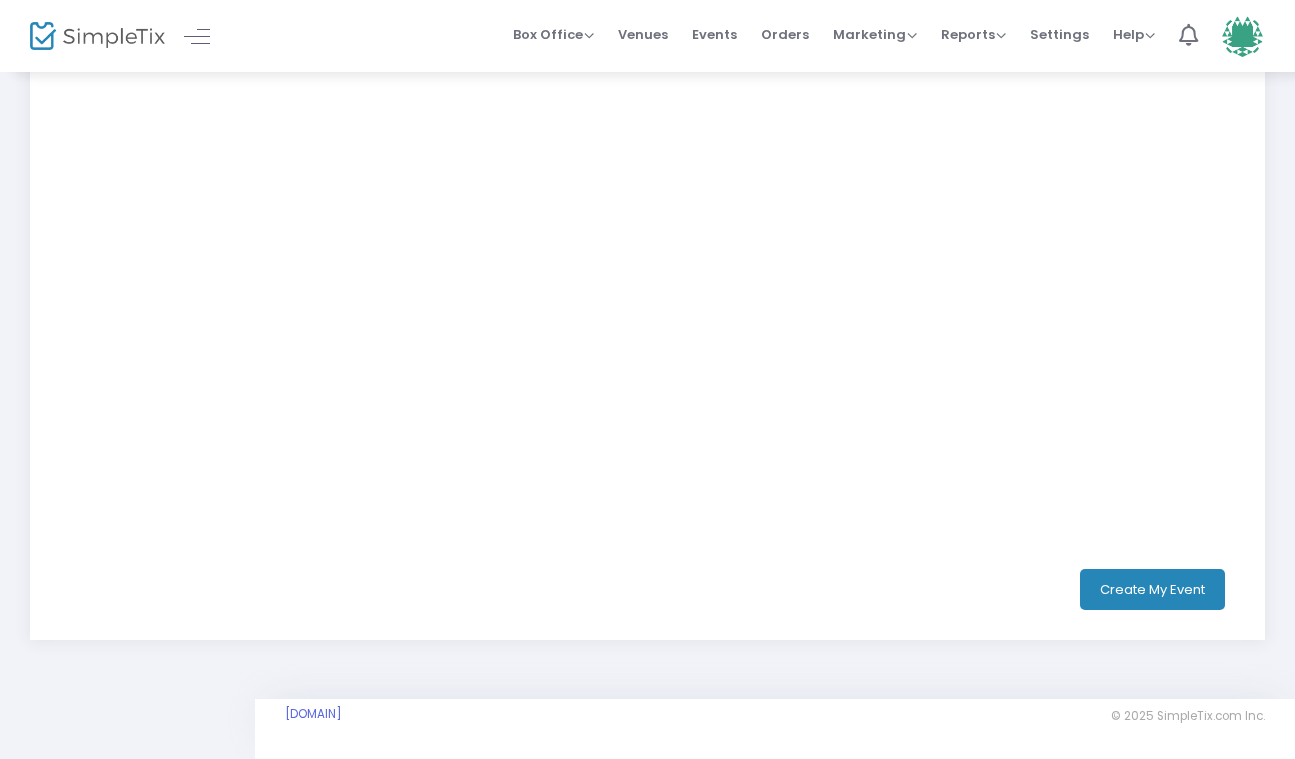 click on "Create My Event" 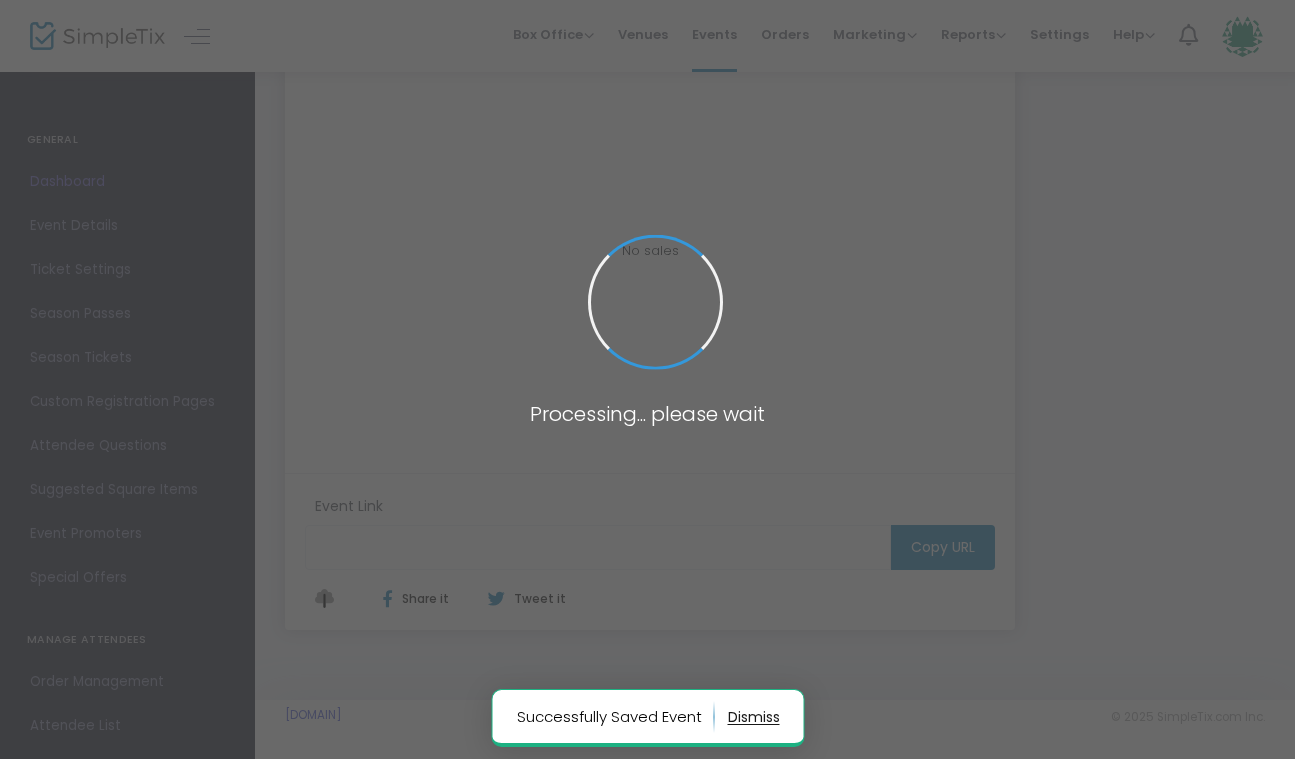 type on "https://www.simpletix.com/e/bo-test-rs-tickets-229596" 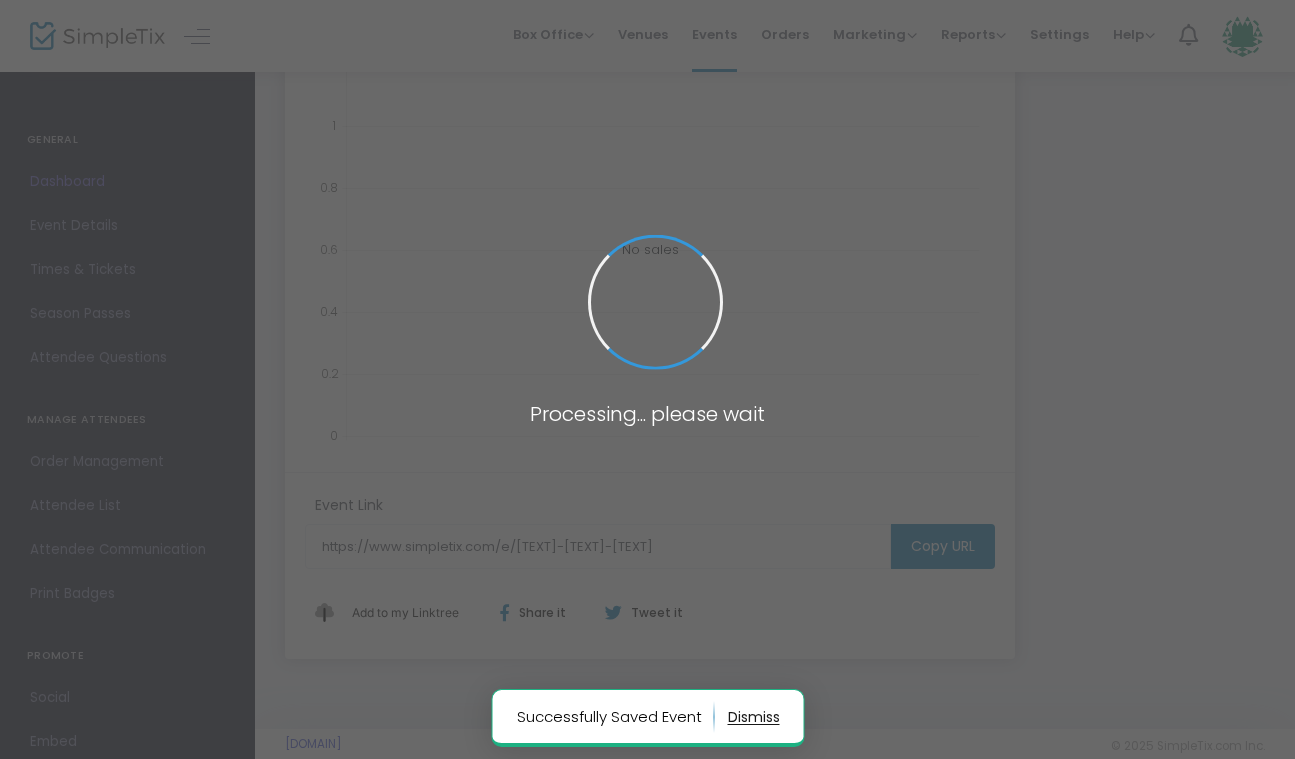 scroll, scrollTop: 0, scrollLeft: 0, axis: both 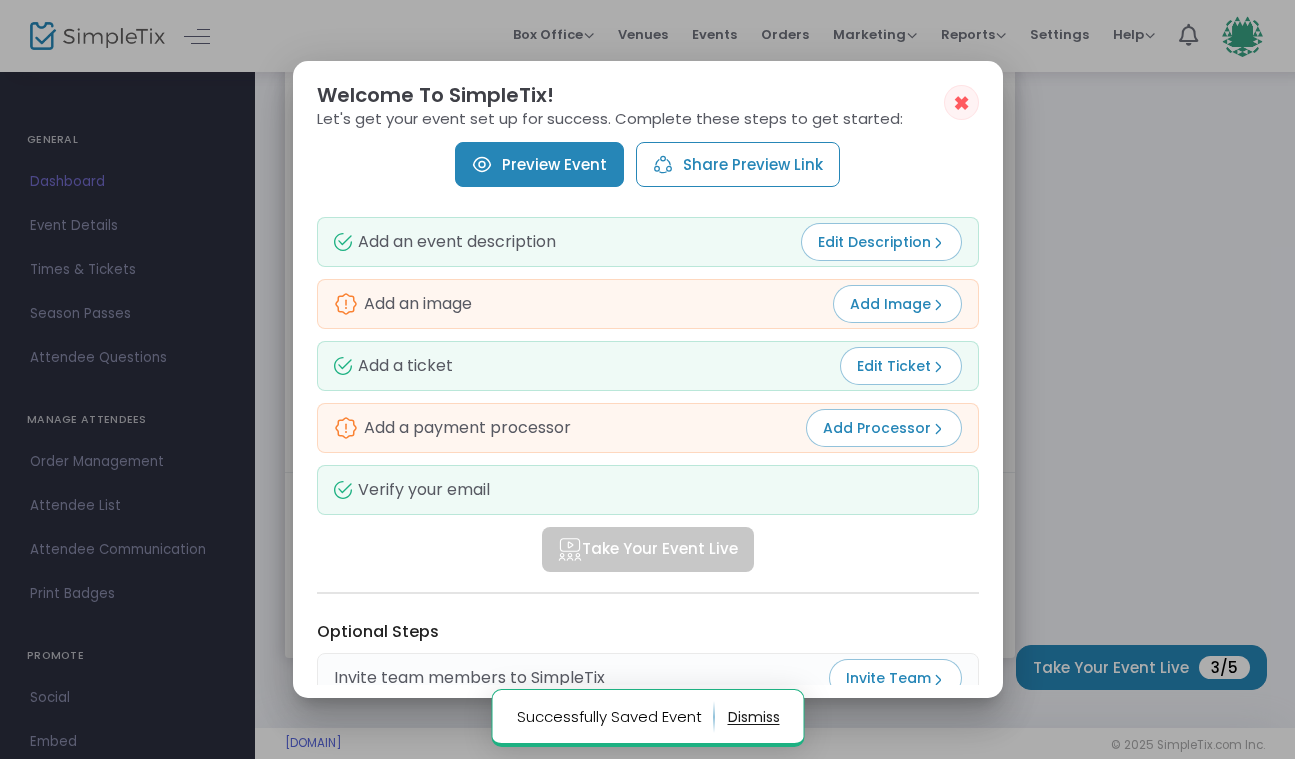 click on "✖" at bounding box center [961, 102] 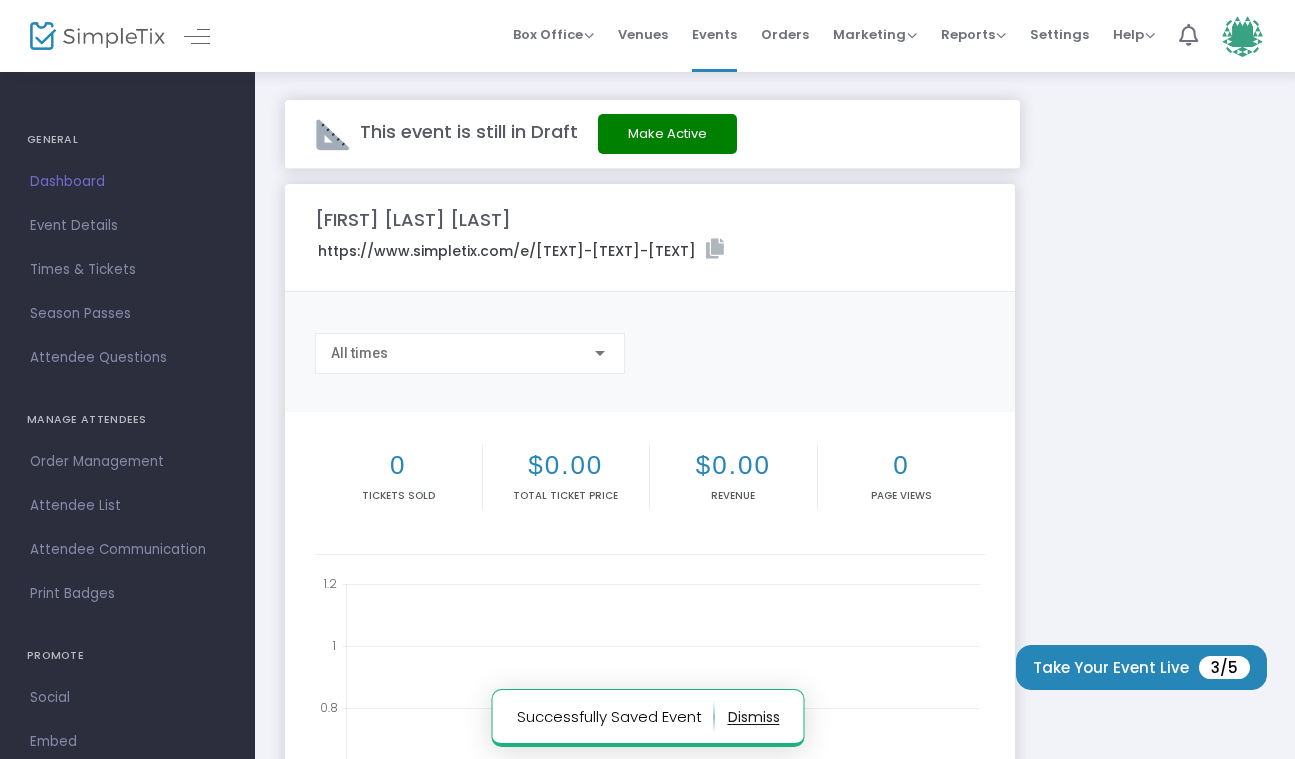 scroll, scrollTop: 520, scrollLeft: 0, axis: vertical 